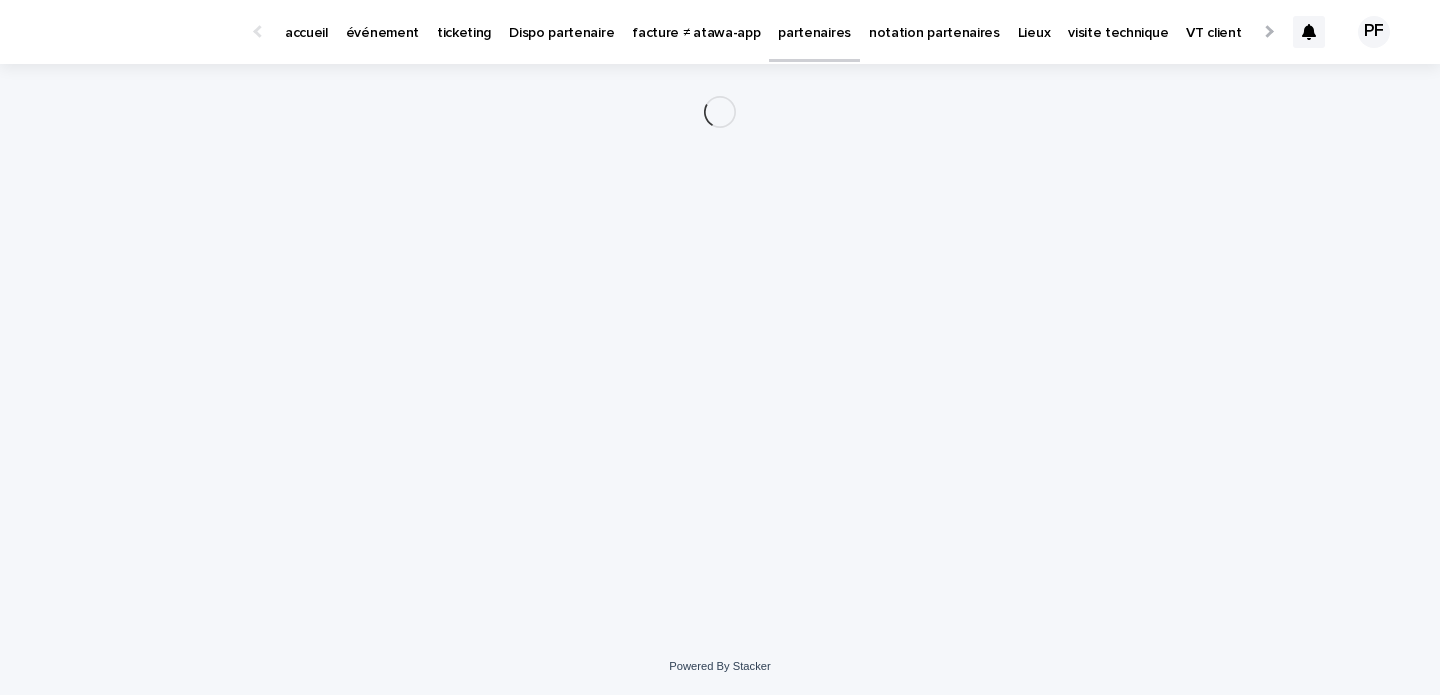 scroll, scrollTop: 0, scrollLeft: 0, axis: both 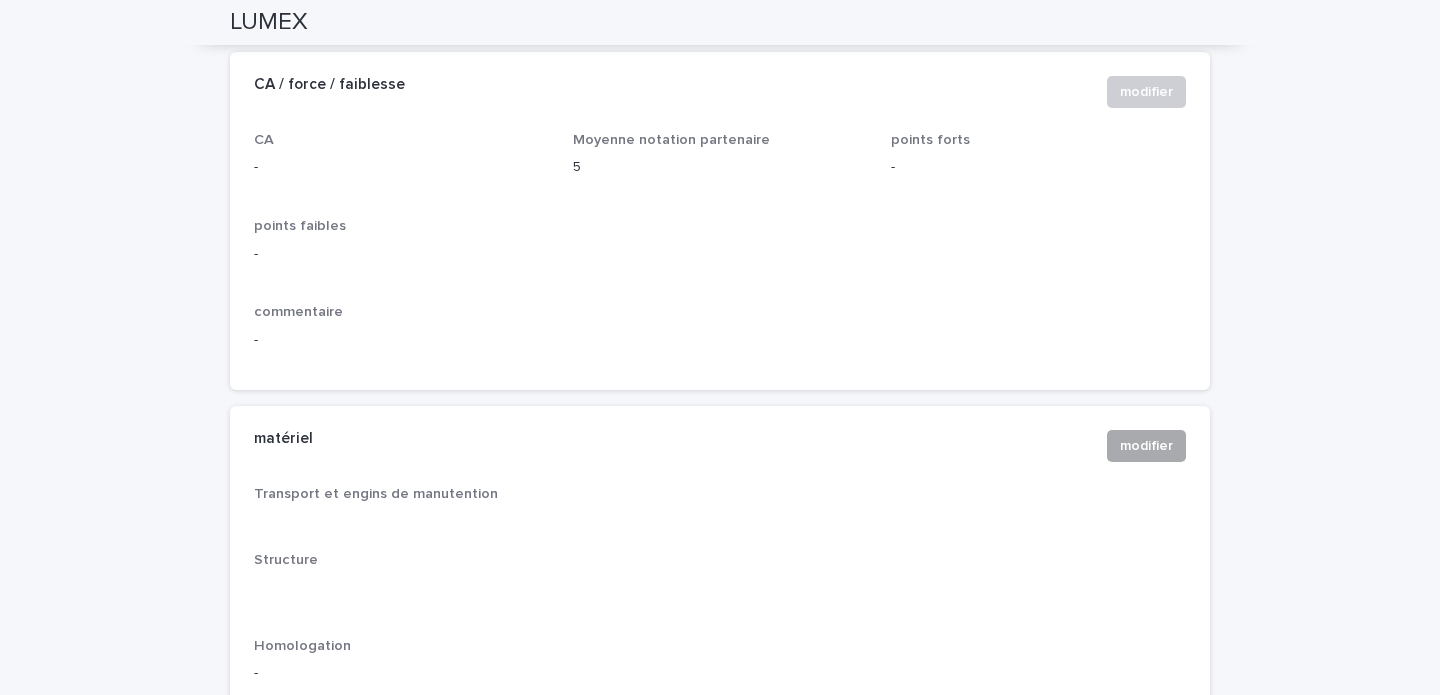 click on "modifier" at bounding box center [1146, 446] 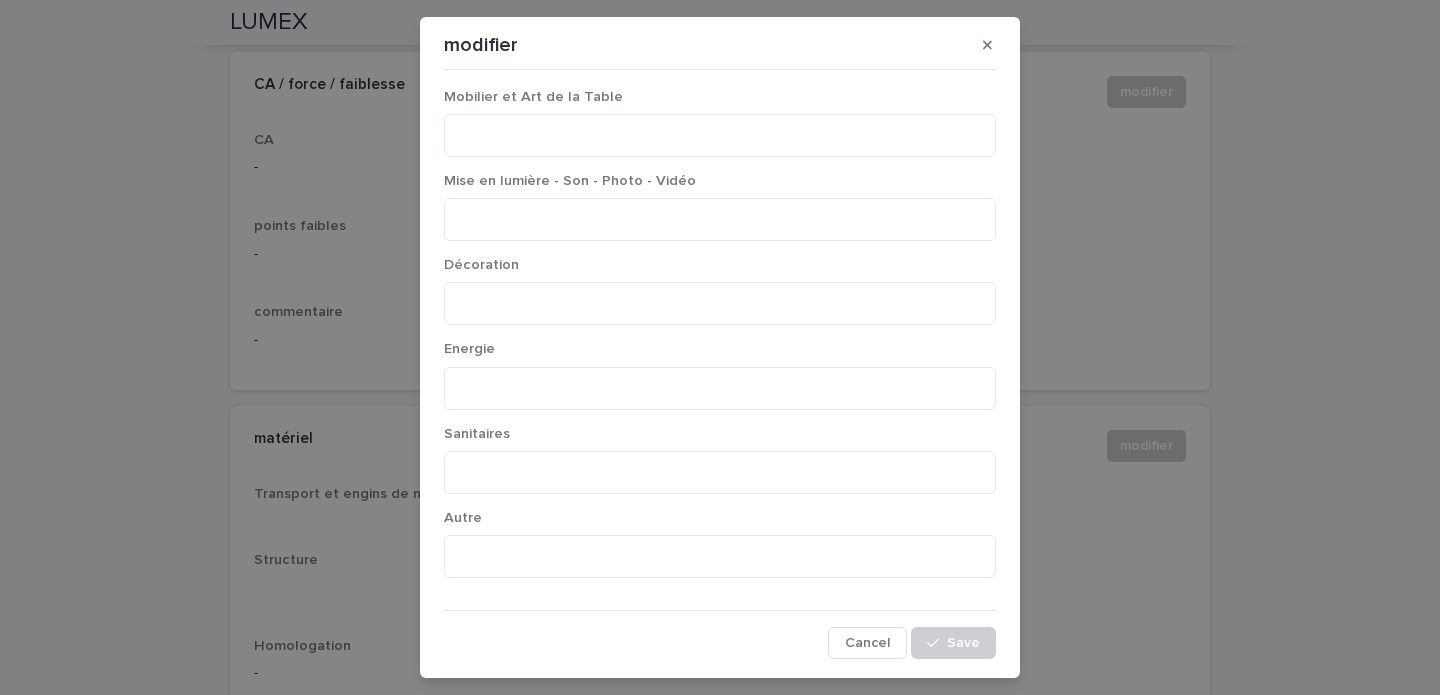 scroll, scrollTop: 0, scrollLeft: 0, axis: both 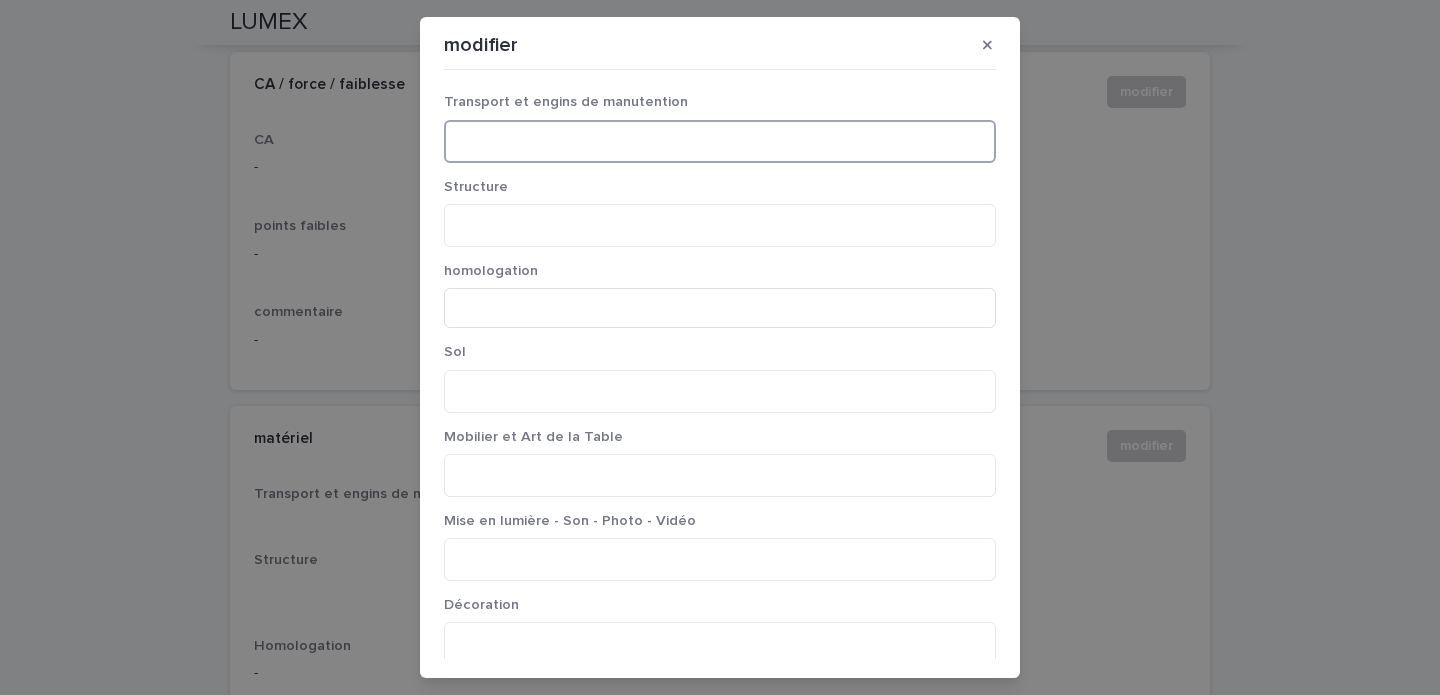click at bounding box center (720, 141) 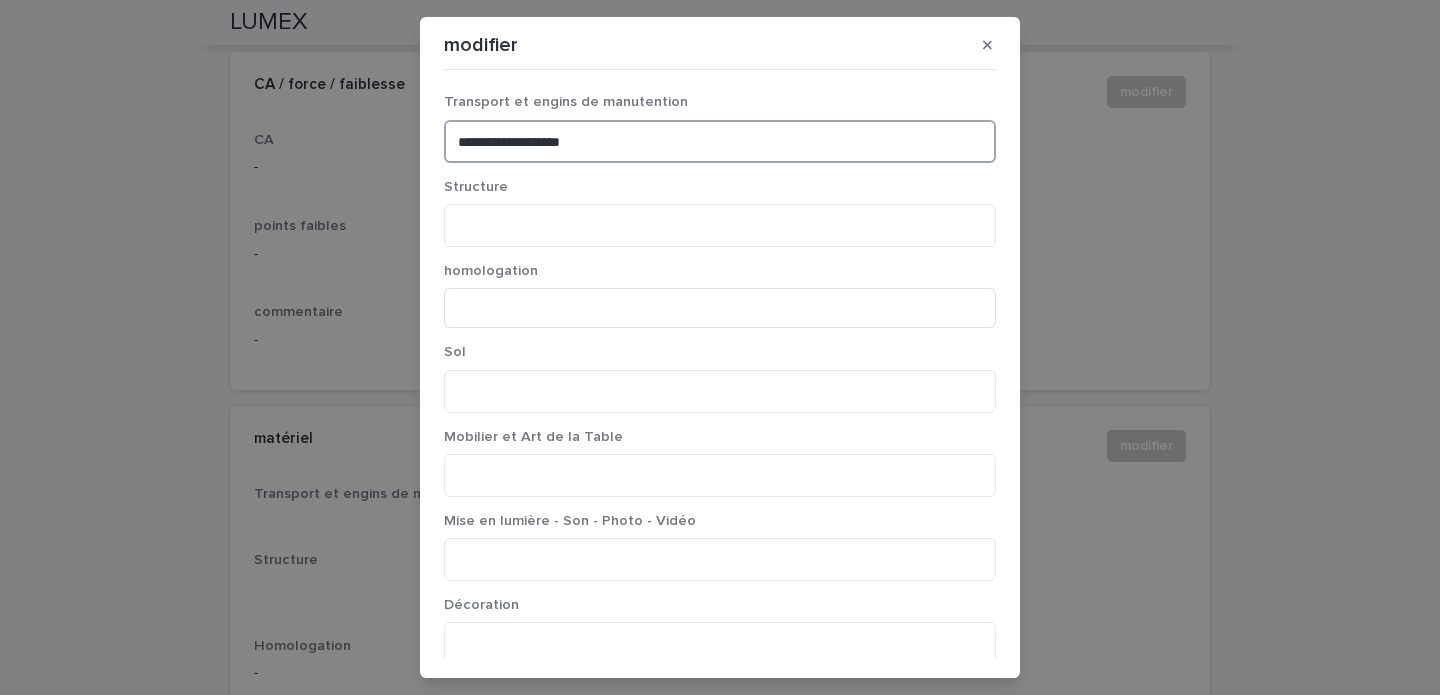 click on "**********" at bounding box center (720, 141) 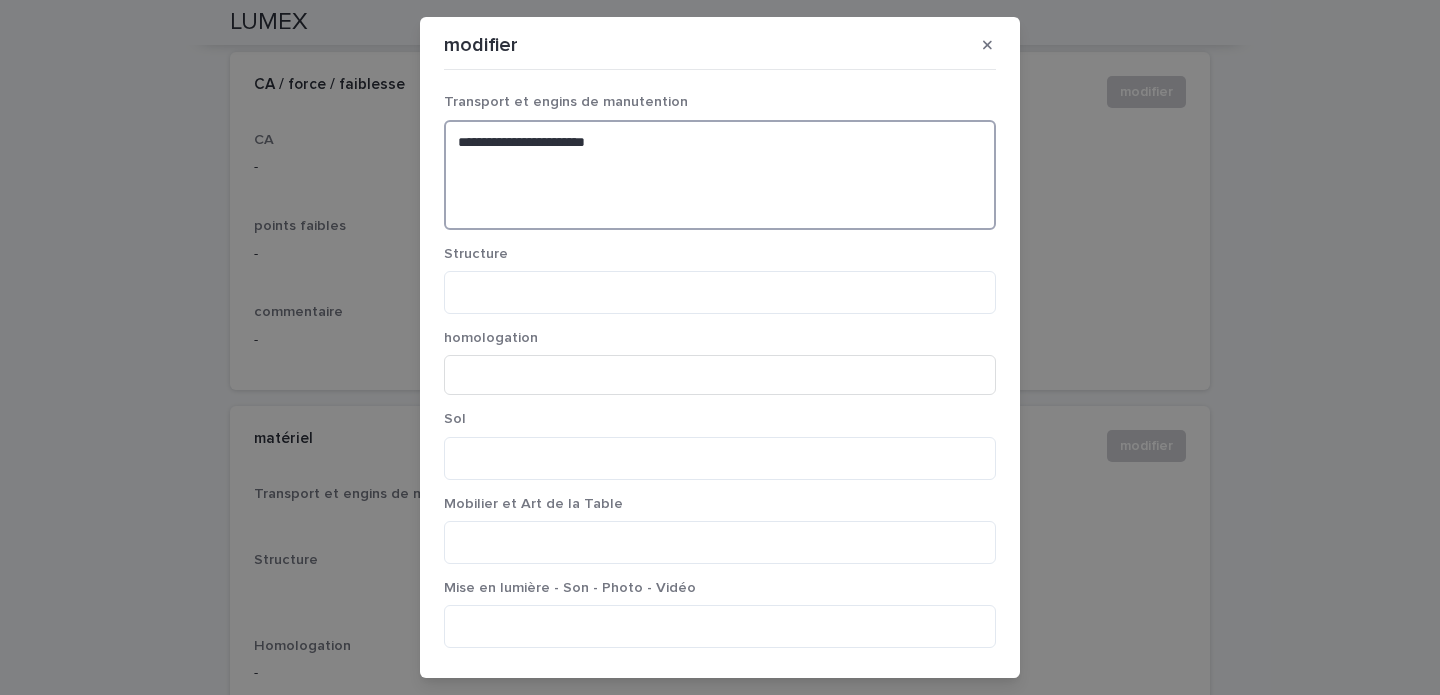 paste on "**********" 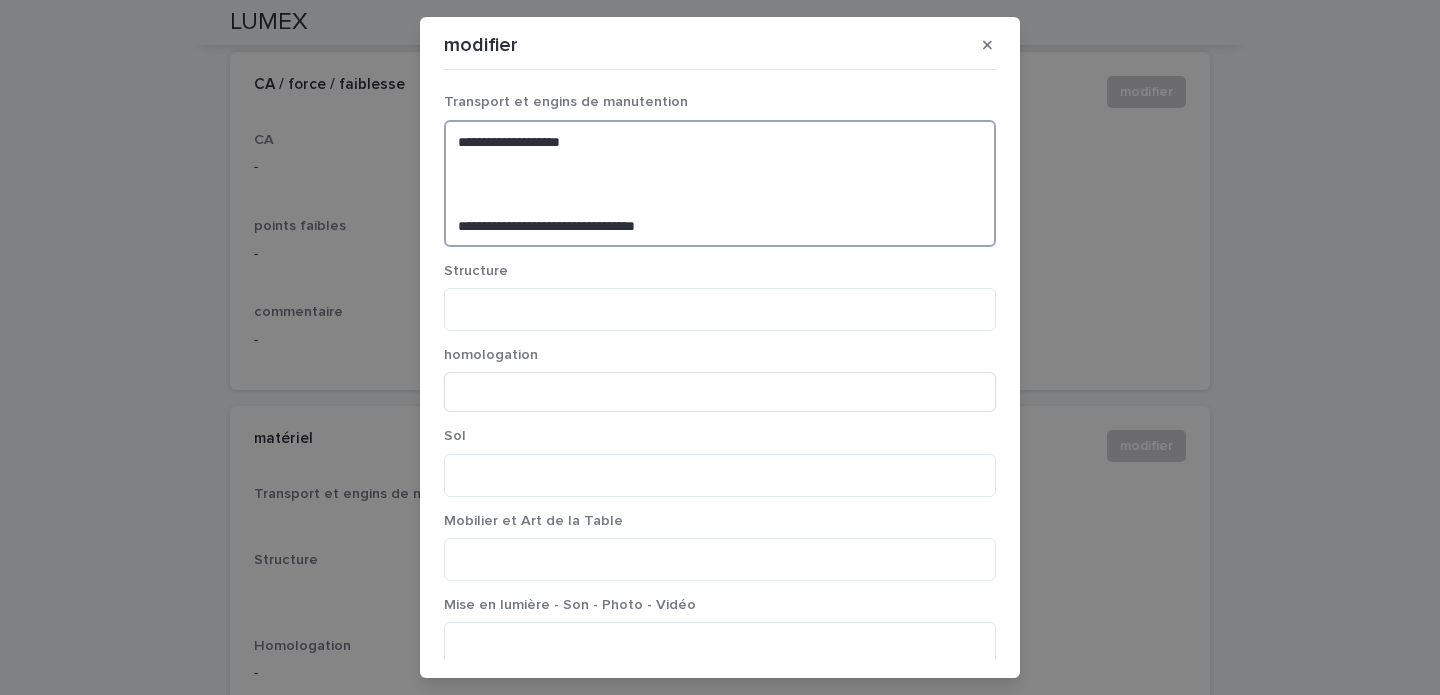 drag, startPoint x: 596, startPoint y: 141, endPoint x: 448, endPoint y: 141, distance: 148 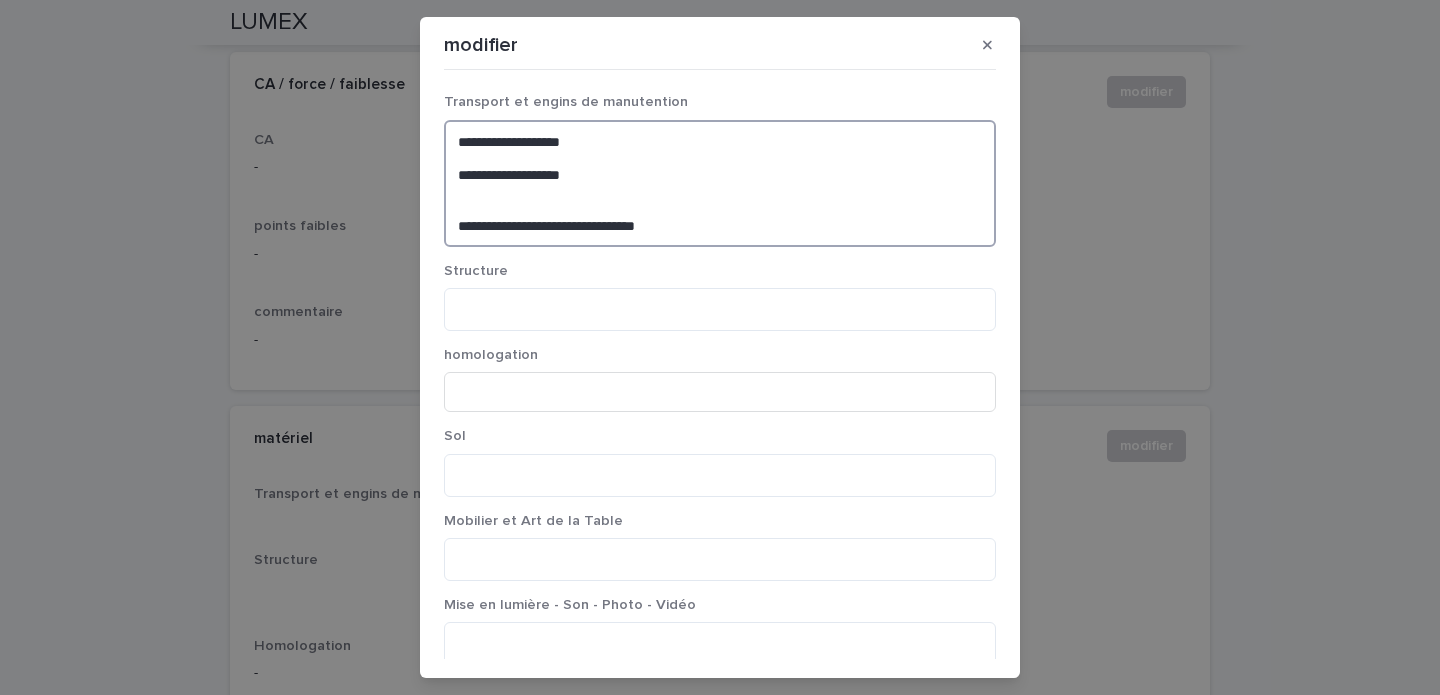 click on "**********" at bounding box center (720, 183) 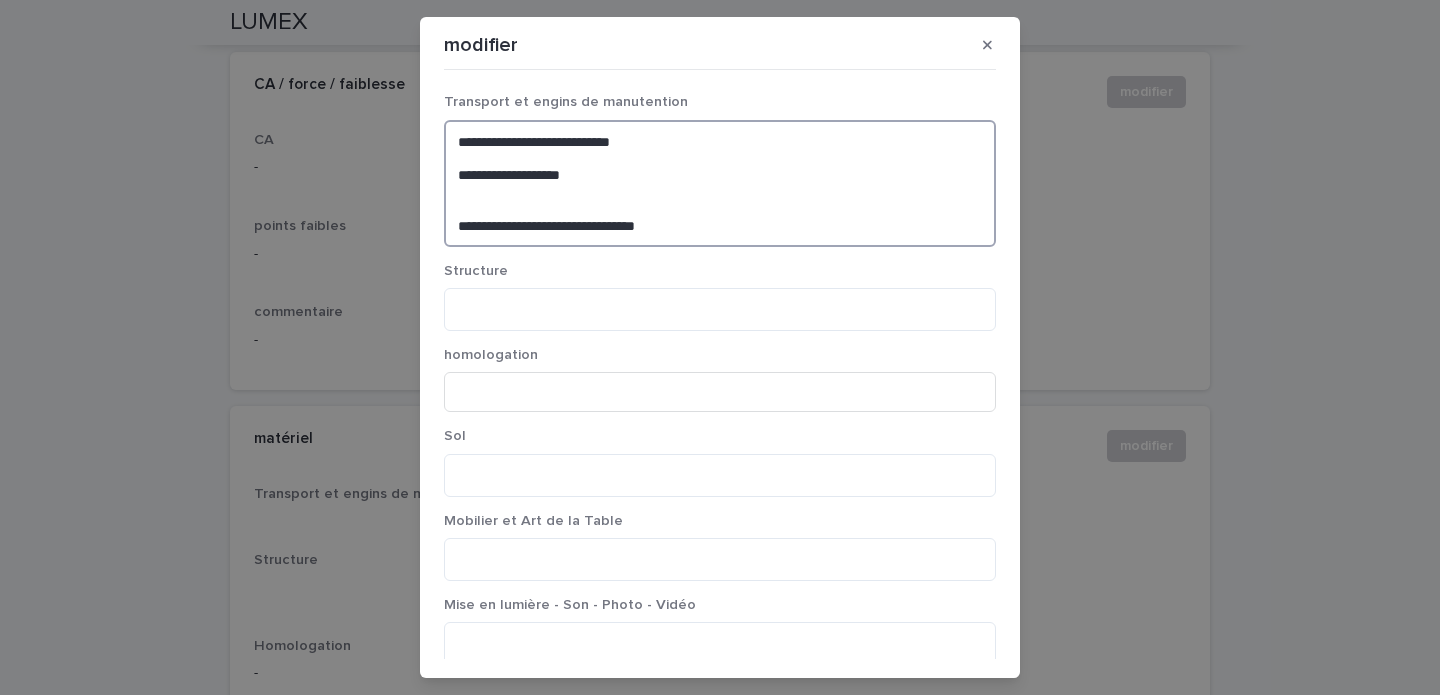 drag, startPoint x: 606, startPoint y: 174, endPoint x: 459, endPoint y: 174, distance: 147 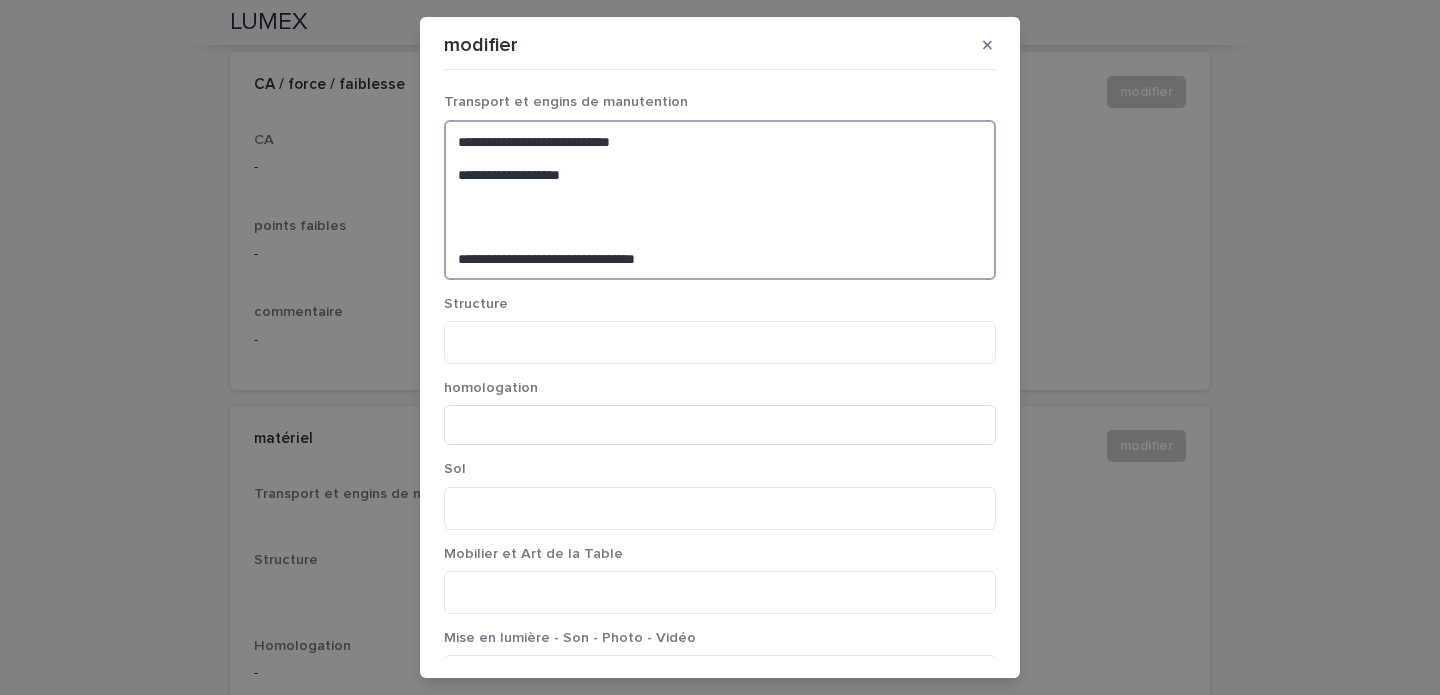 paste on "**********" 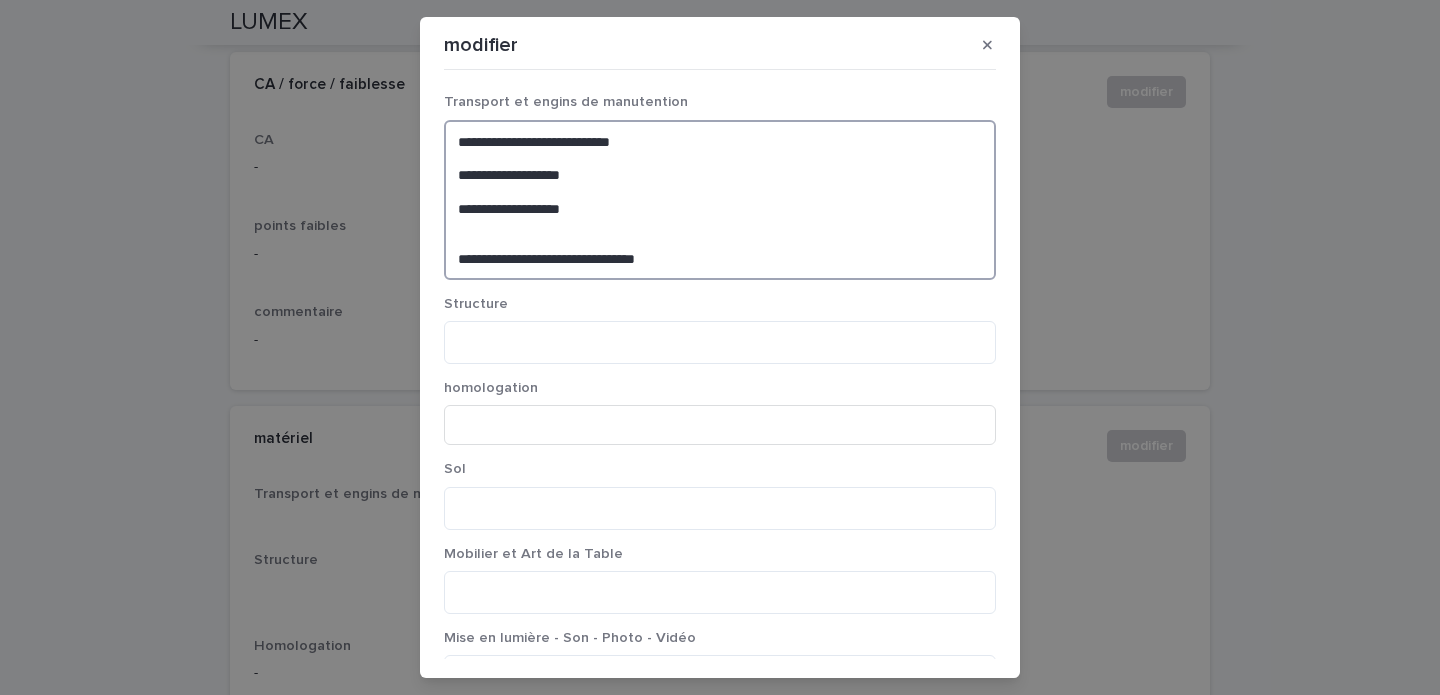 click on "**********" at bounding box center [720, 200] 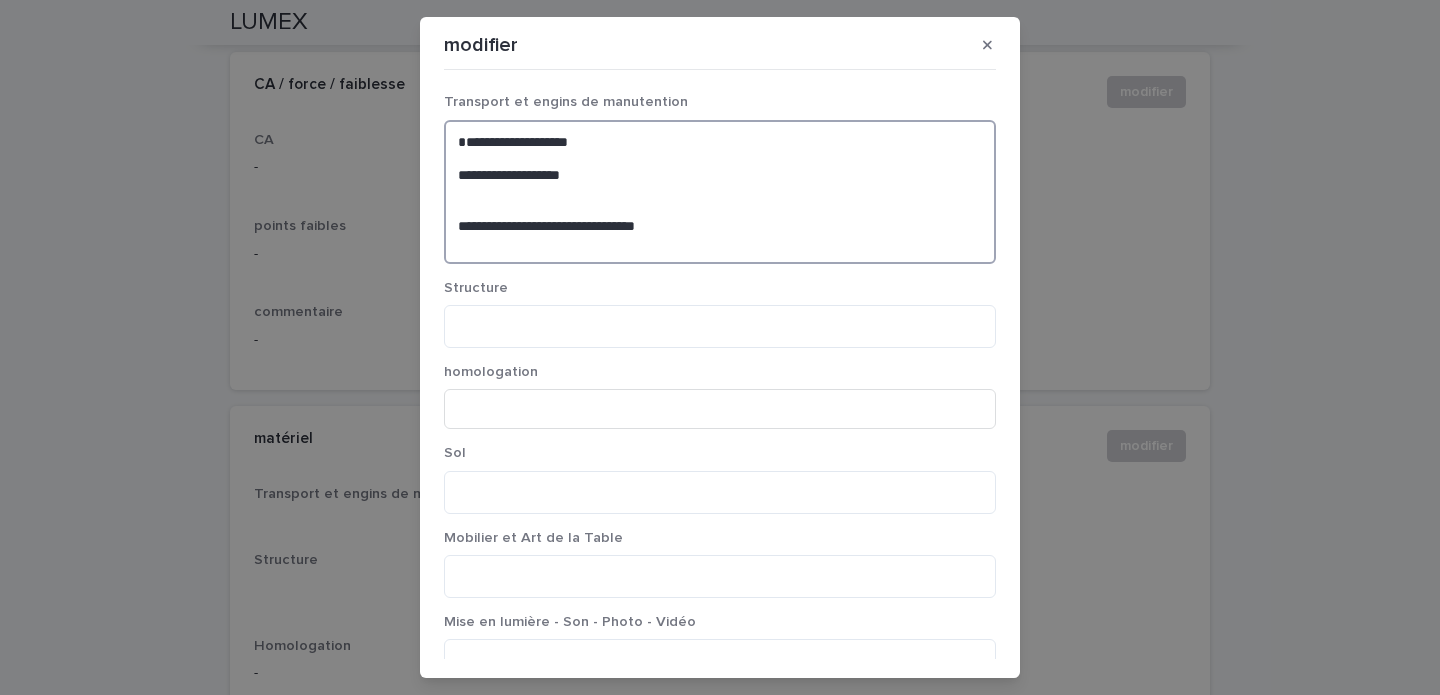 click on "**********" at bounding box center (720, 192) 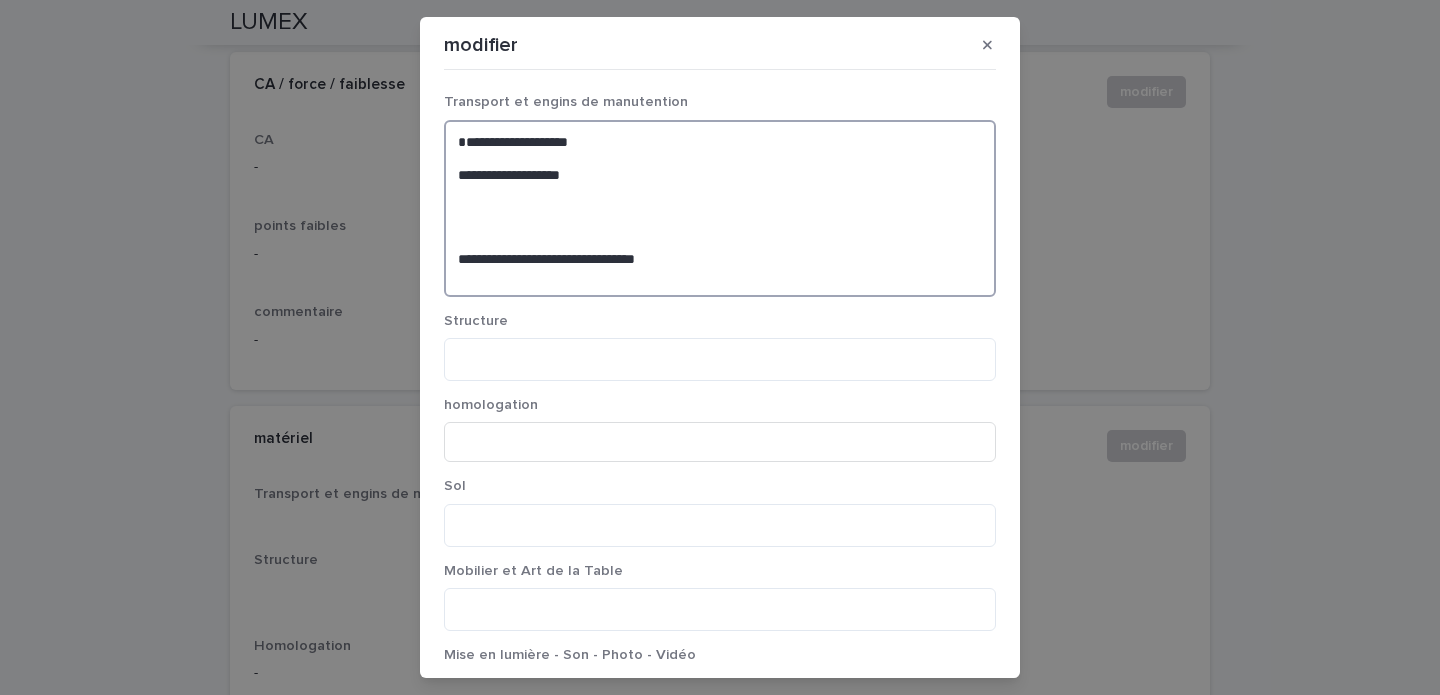 paste on "**********" 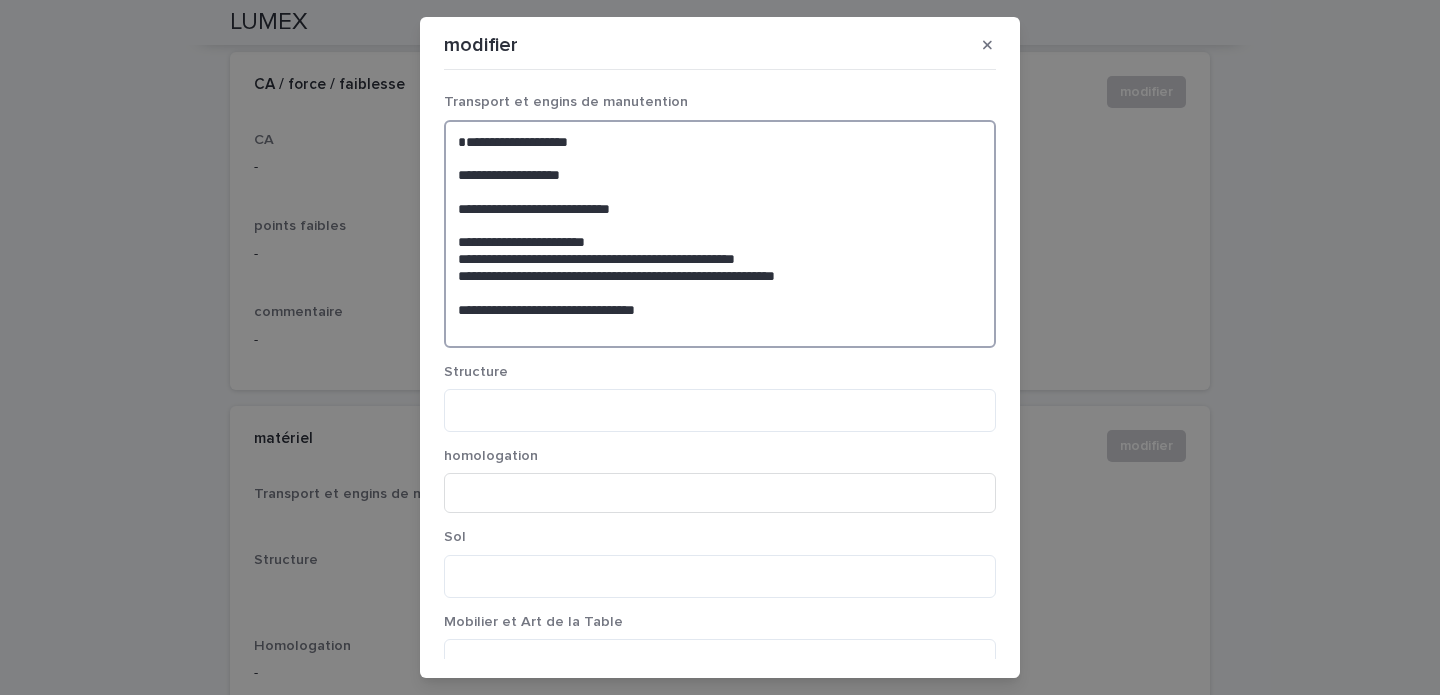 click on "**********" at bounding box center [720, 234] 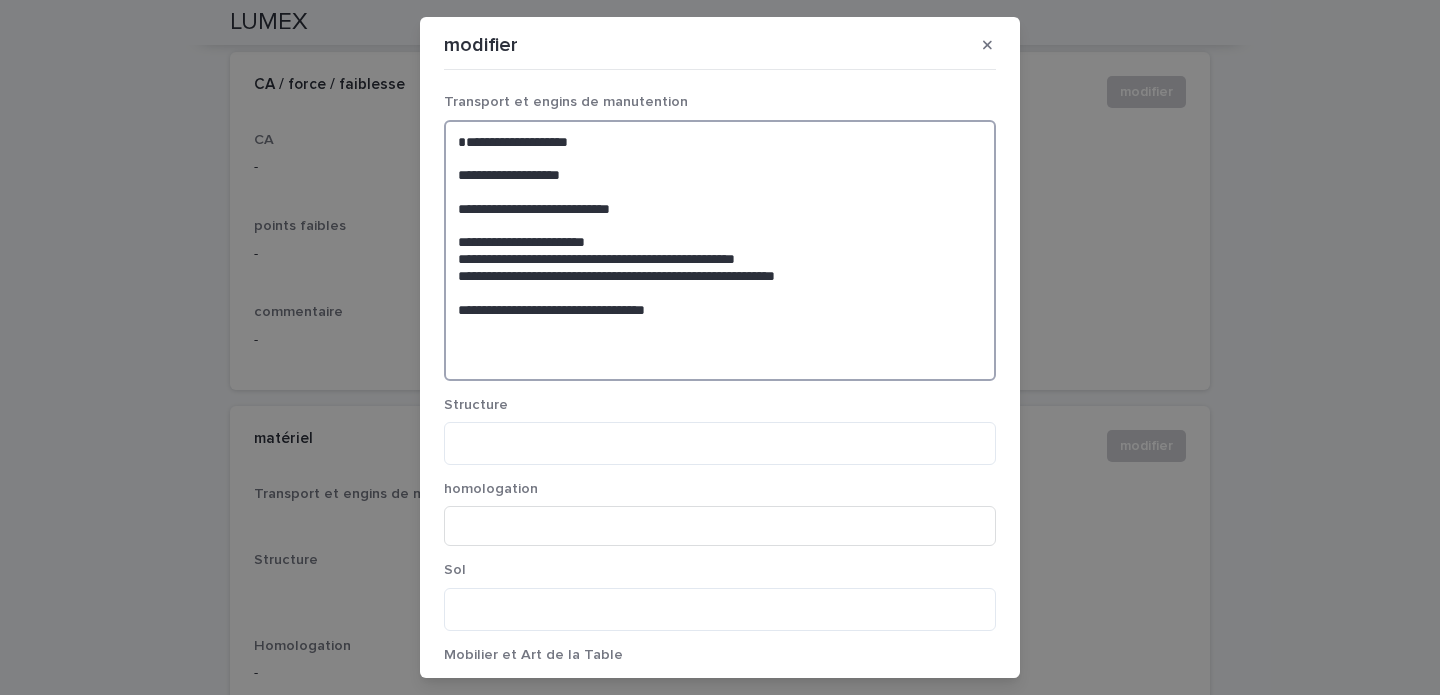 paste on "**********" 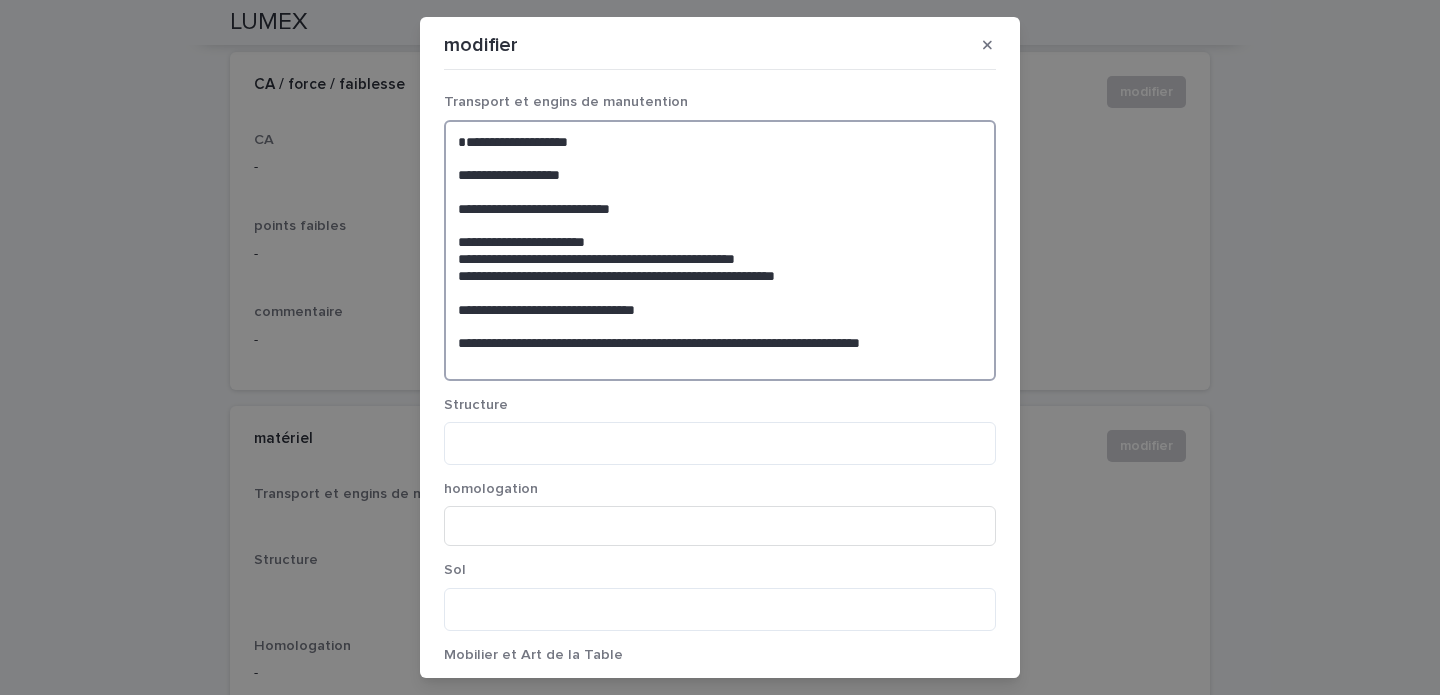 click on "**********" at bounding box center (720, 250) 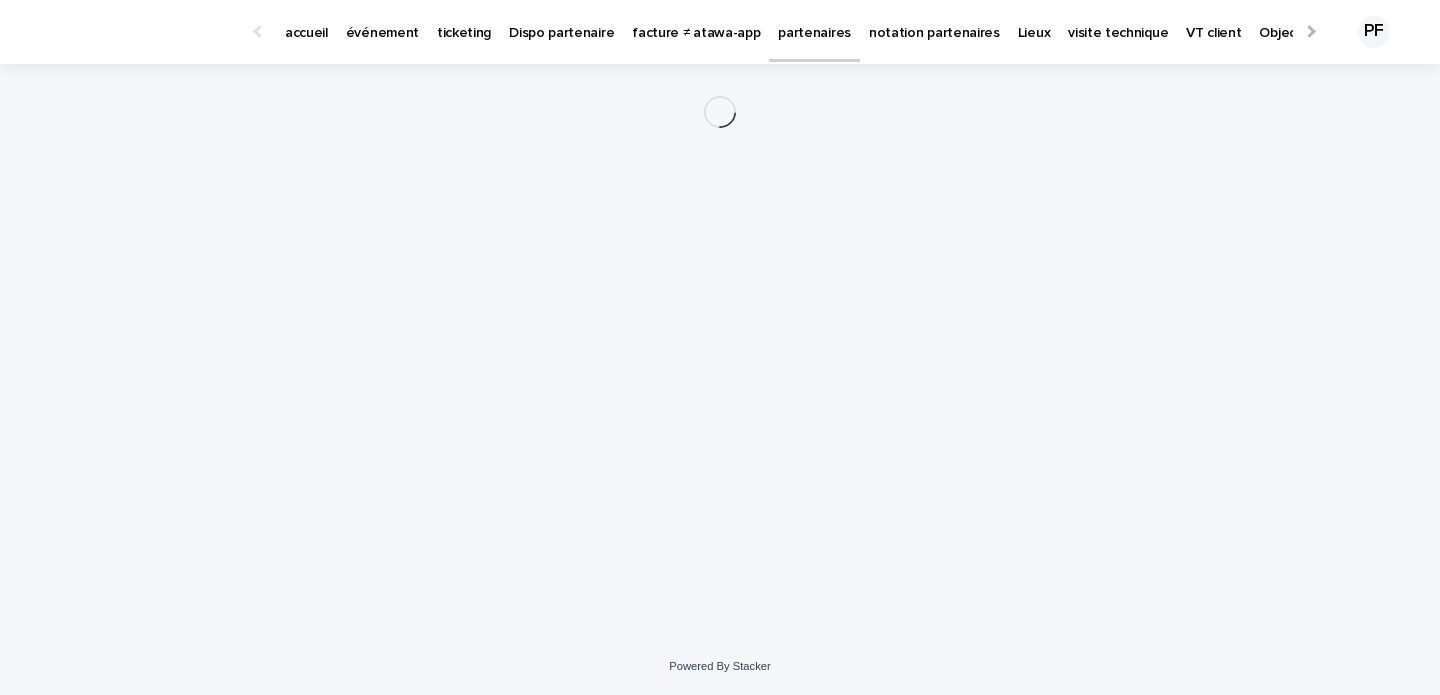 scroll, scrollTop: 0, scrollLeft: 0, axis: both 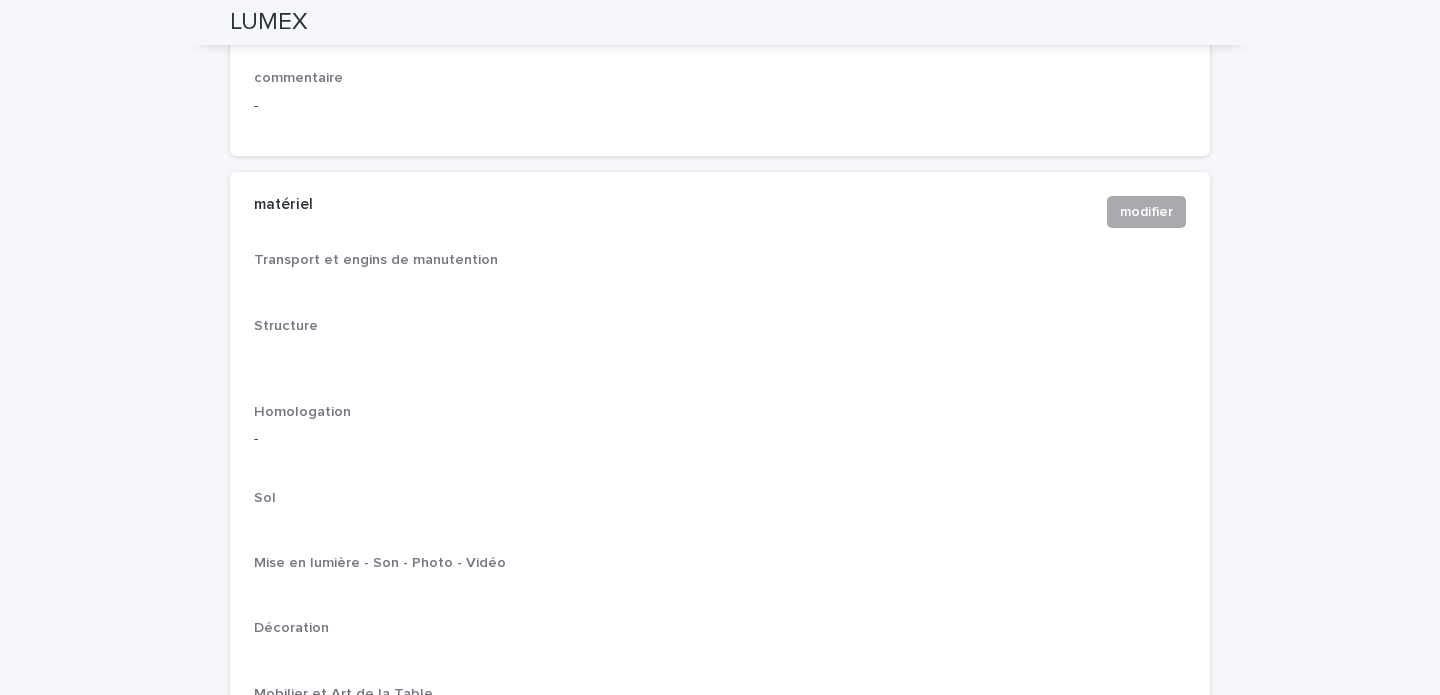 click on "modifier" at bounding box center [1146, 212] 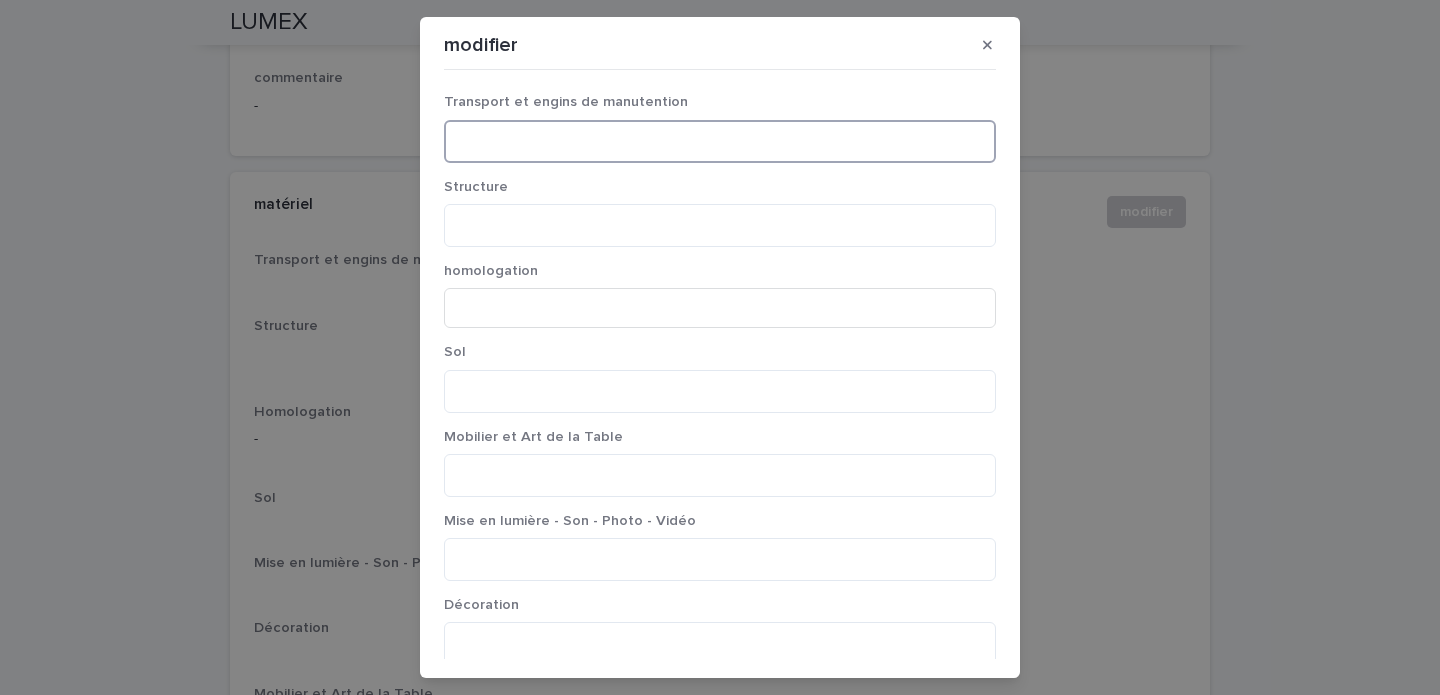 click at bounding box center [720, 141] 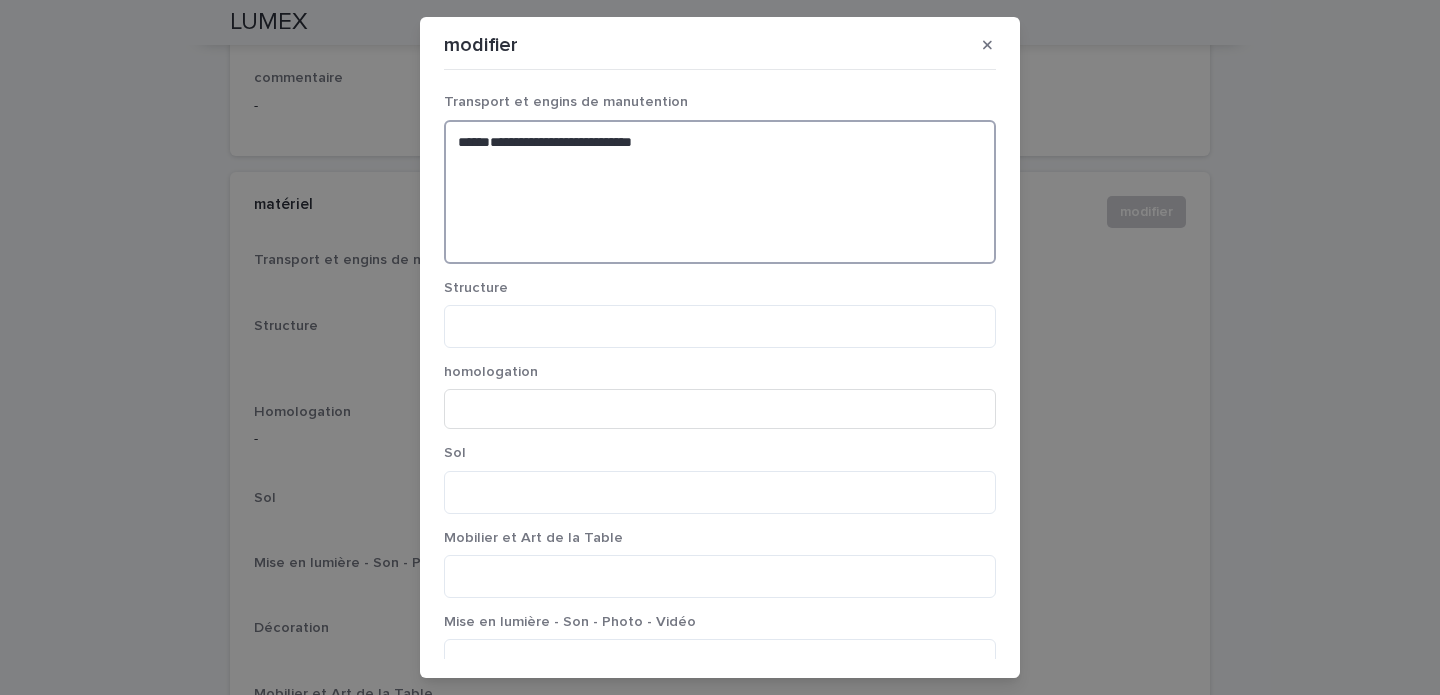 click on "**********" at bounding box center [720, 192] 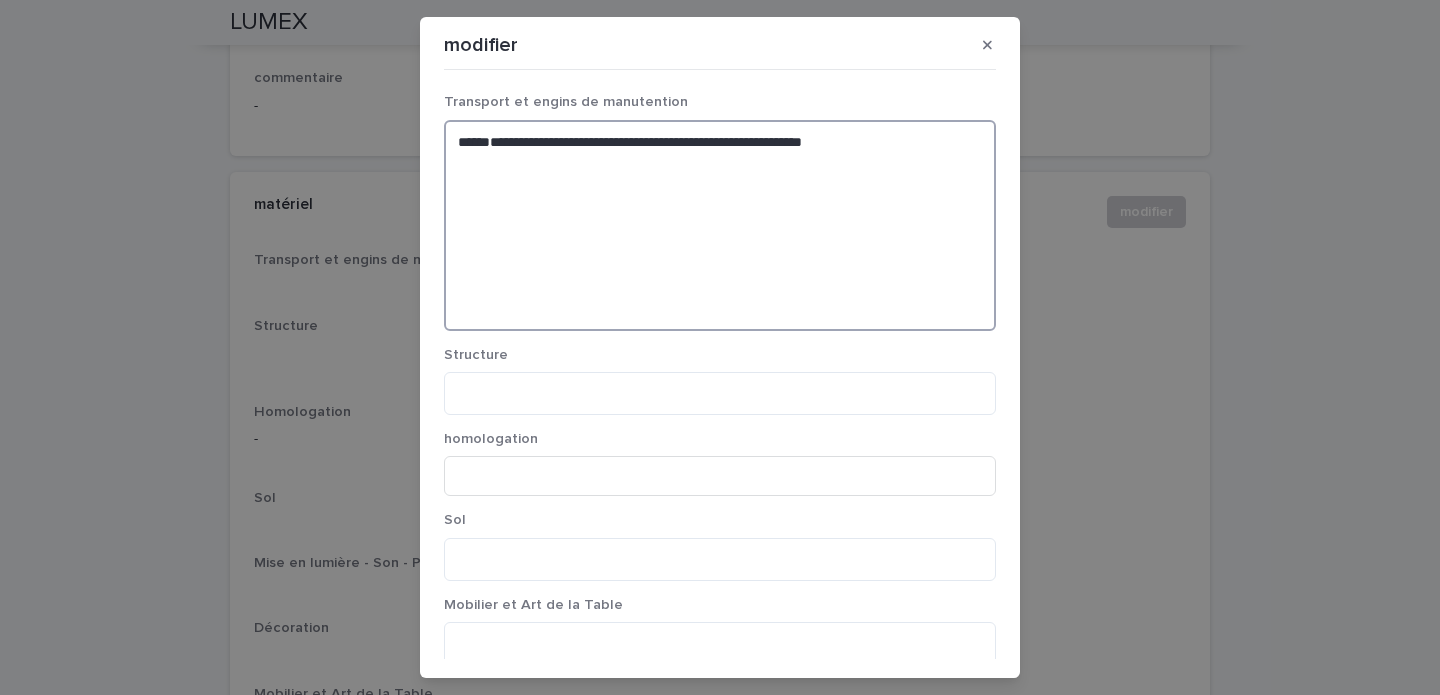 click on "**********" at bounding box center (720, 225) 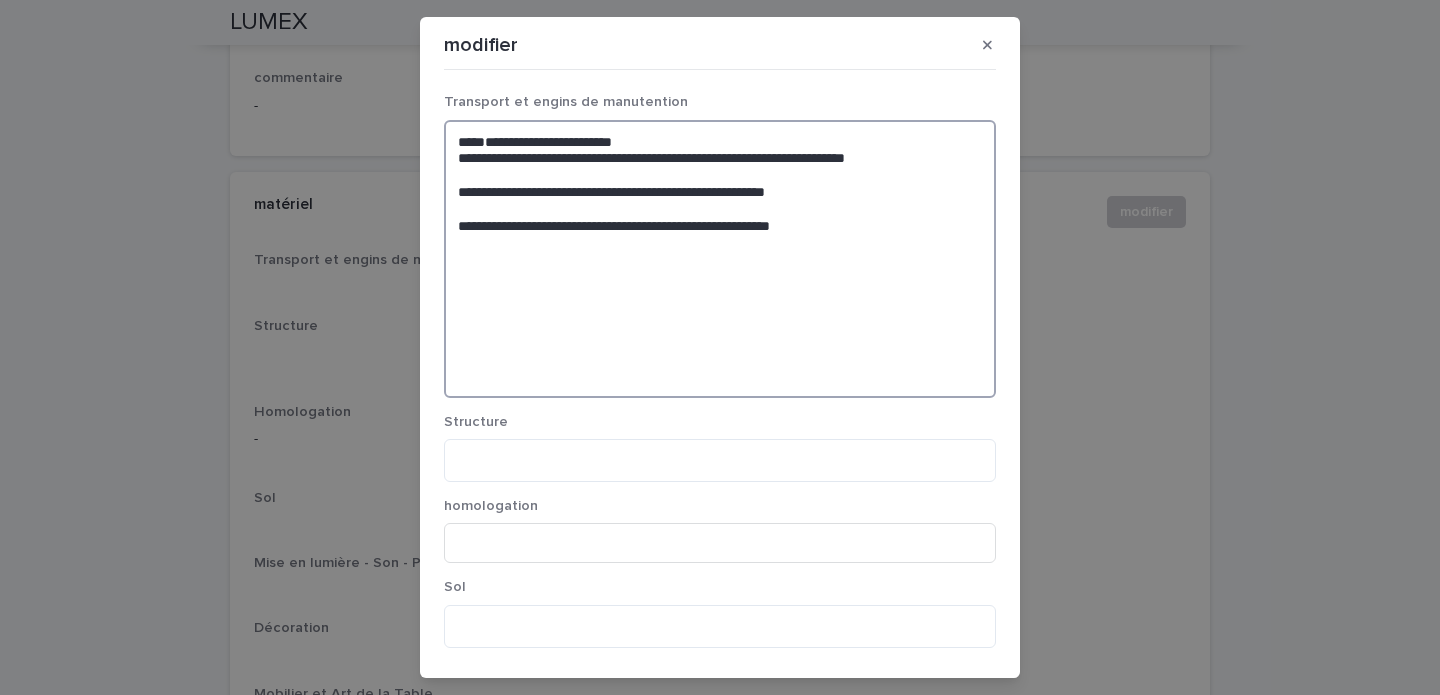 click on "**********" at bounding box center (720, 259) 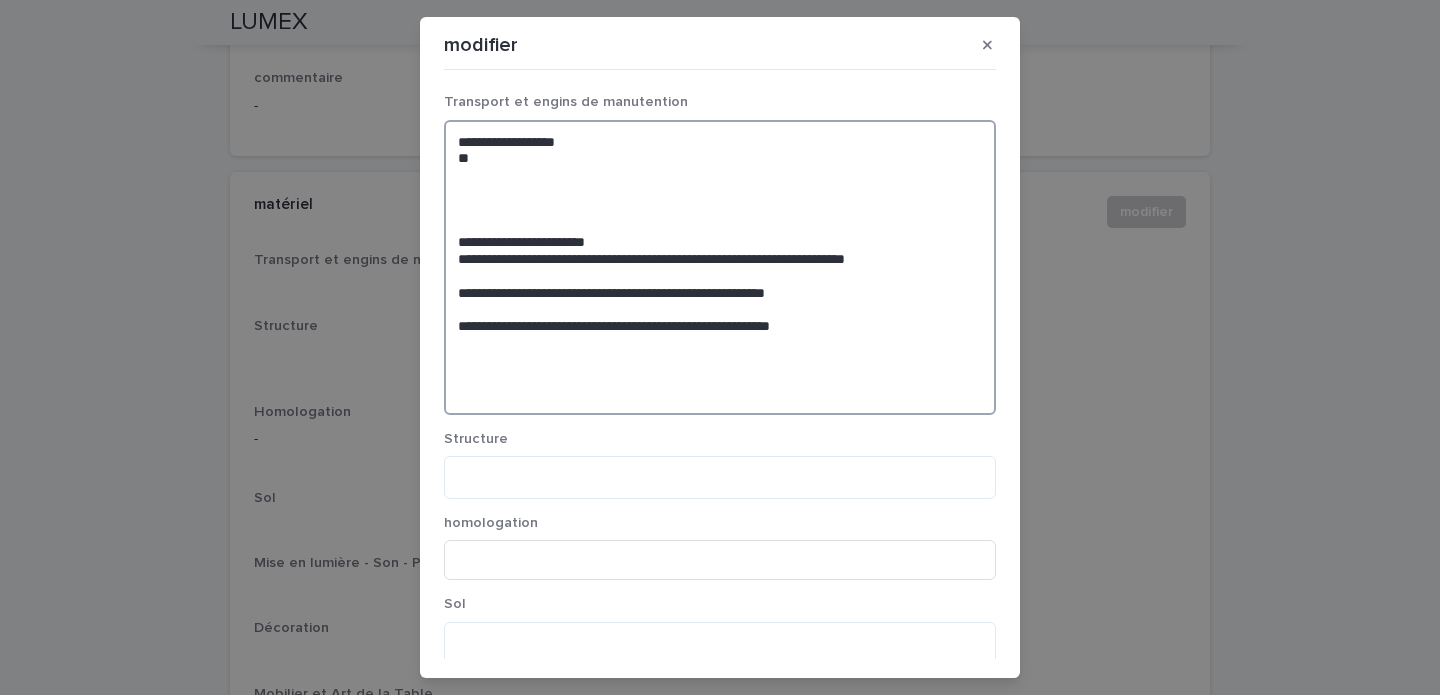 drag, startPoint x: 593, startPoint y: 139, endPoint x: 429, endPoint y: 139, distance: 164 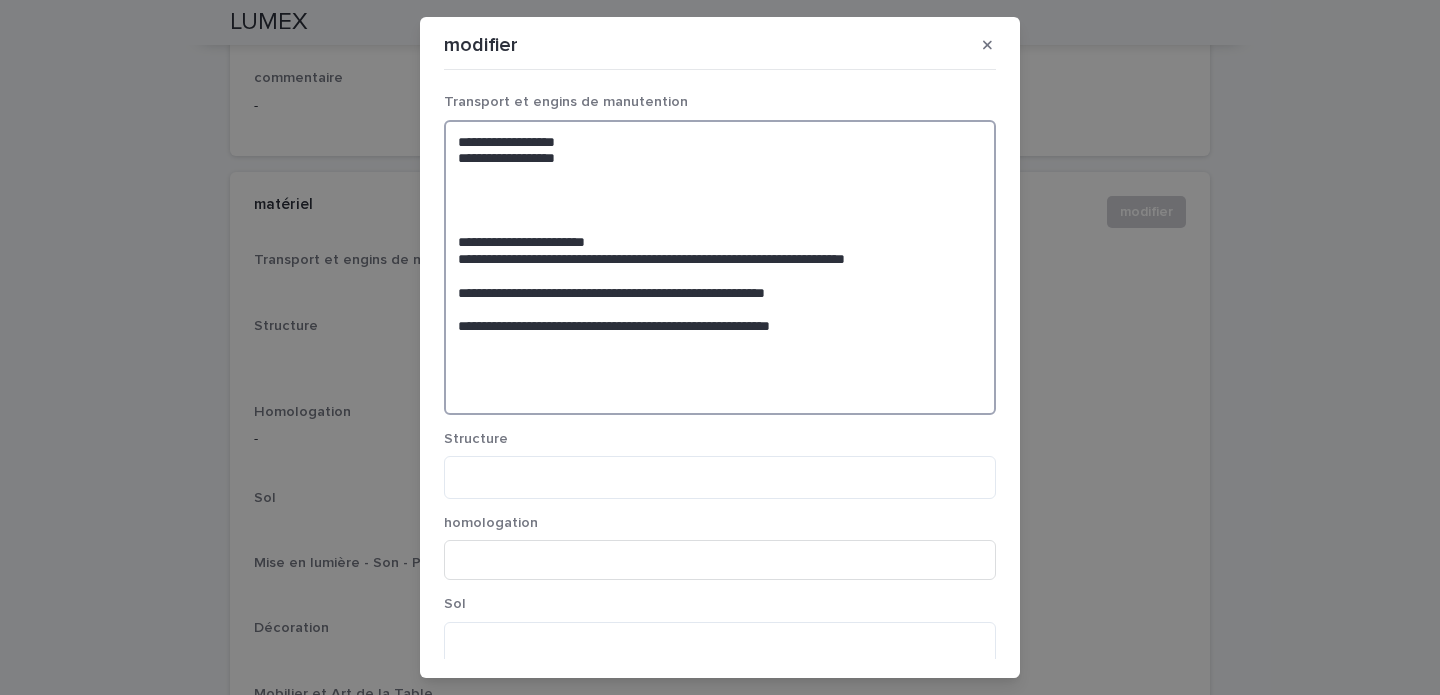 click on "**********" at bounding box center (720, 267) 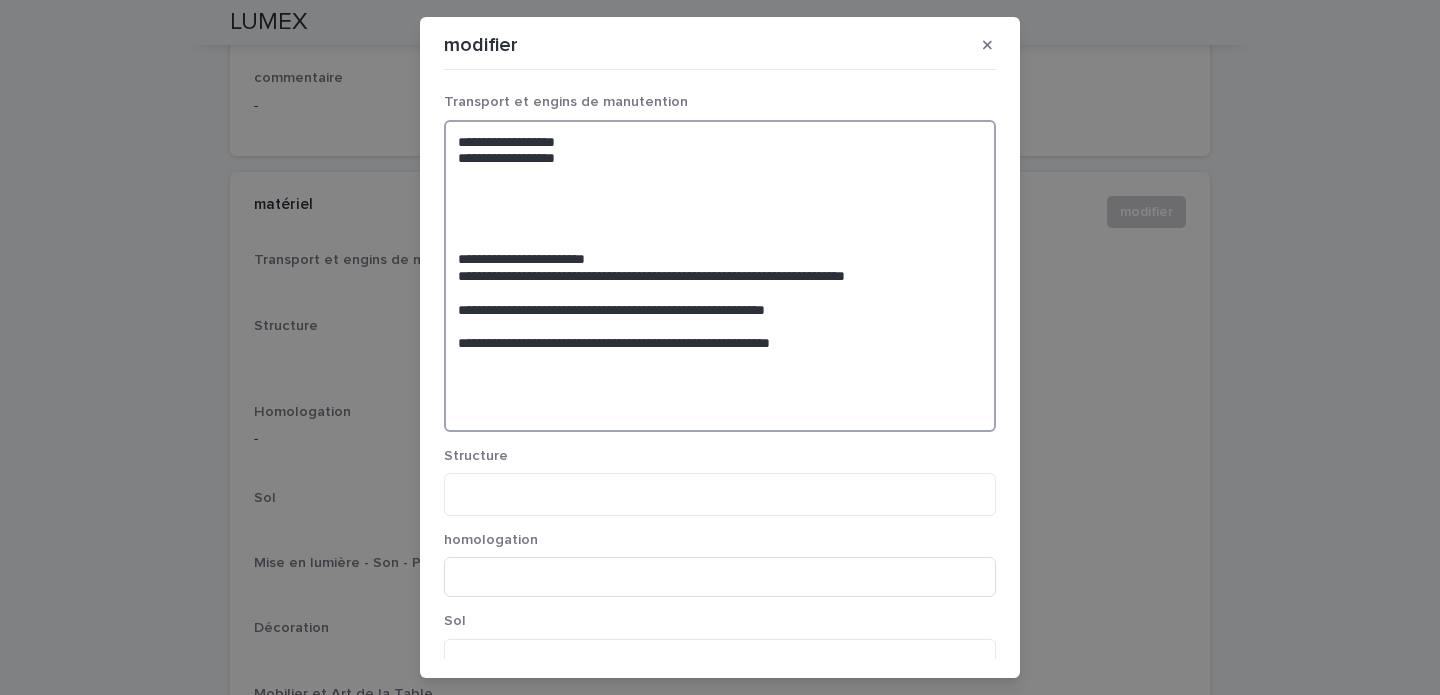 paste on "**********" 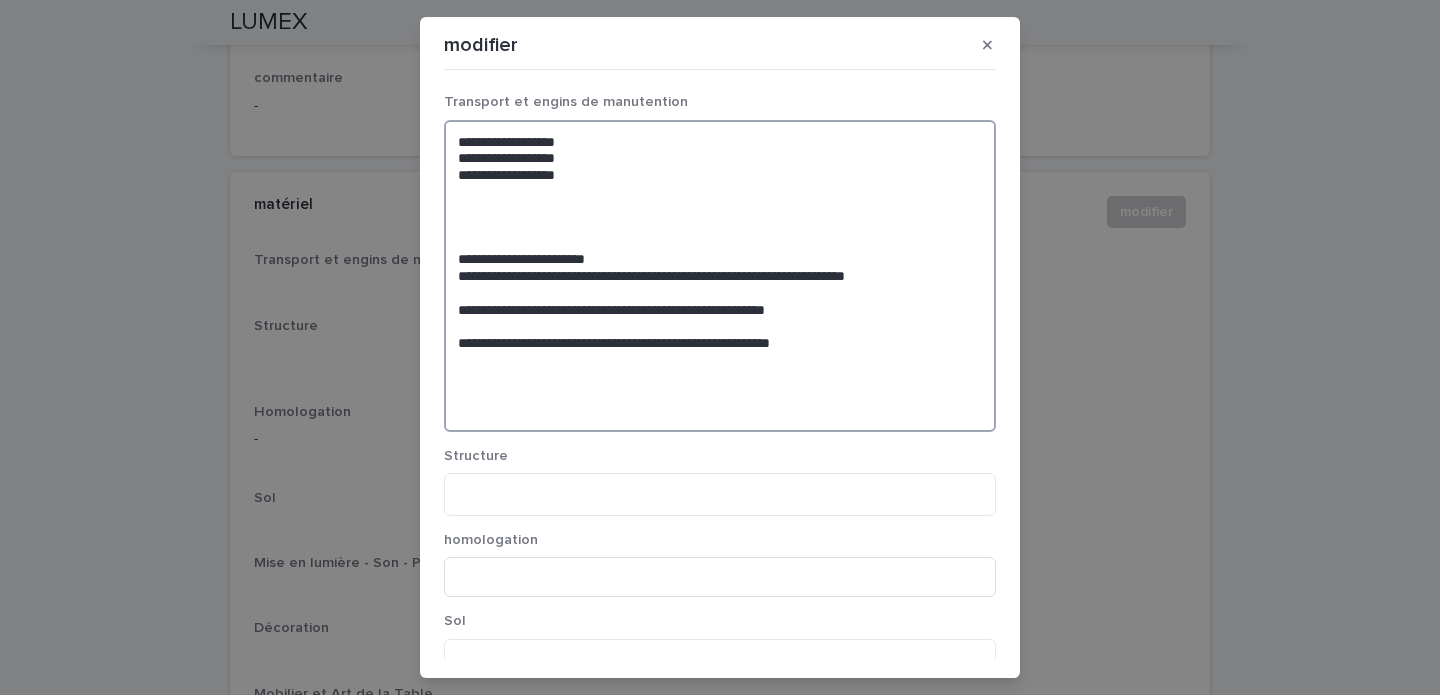 click on "**********" at bounding box center [720, 276] 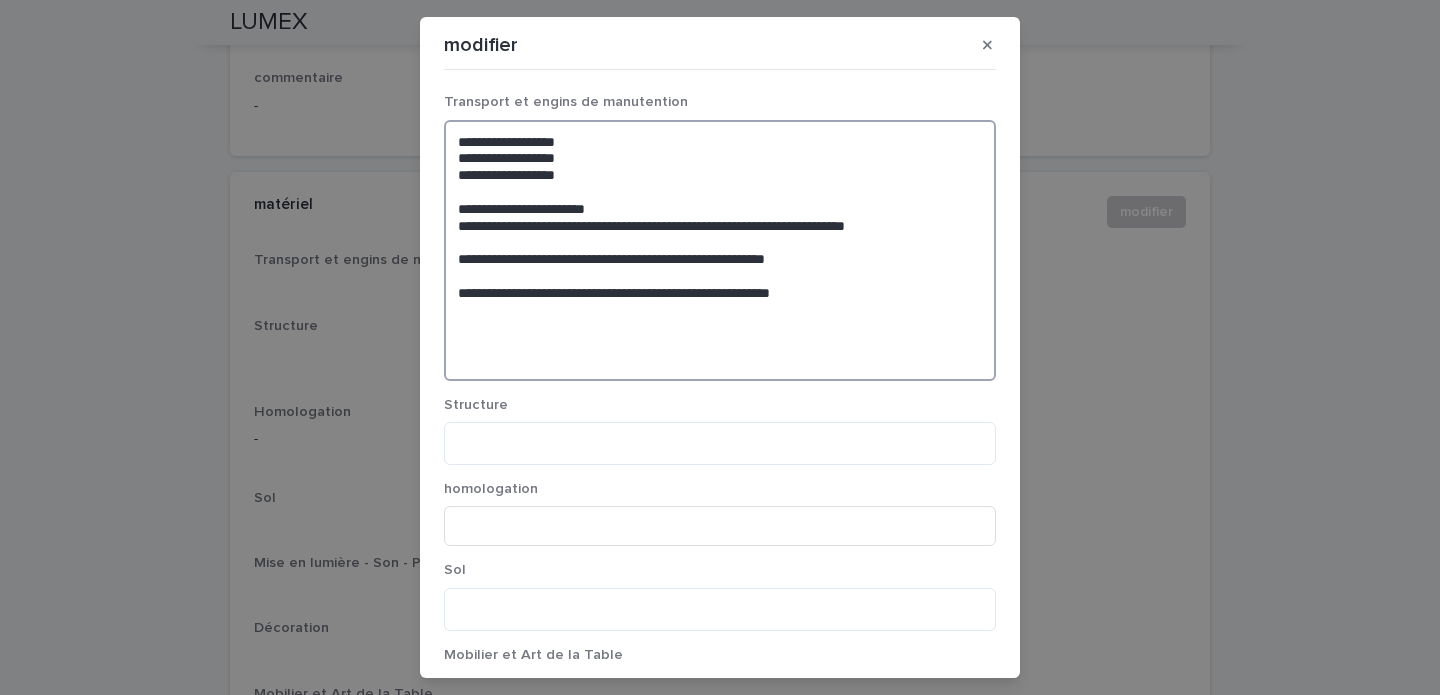 click on "**********" at bounding box center [720, 250] 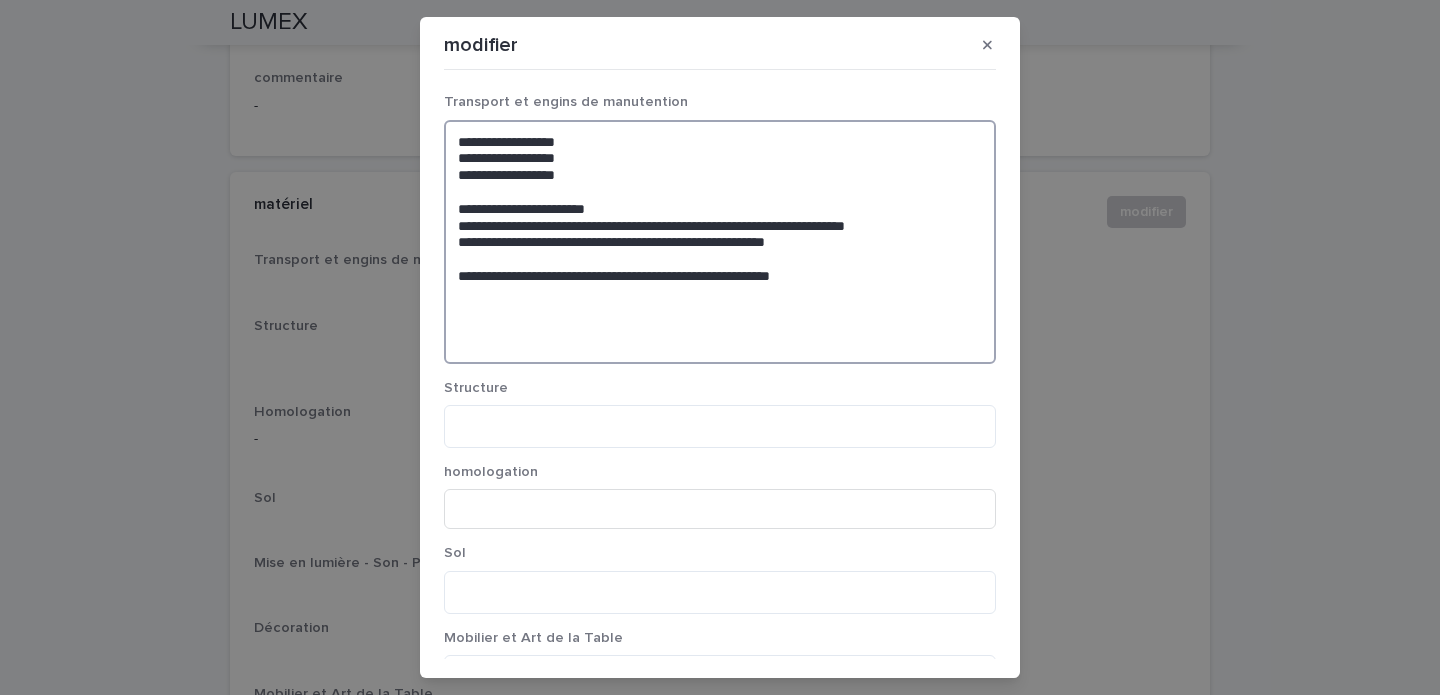 scroll, scrollTop: 541, scrollLeft: 0, axis: vertical 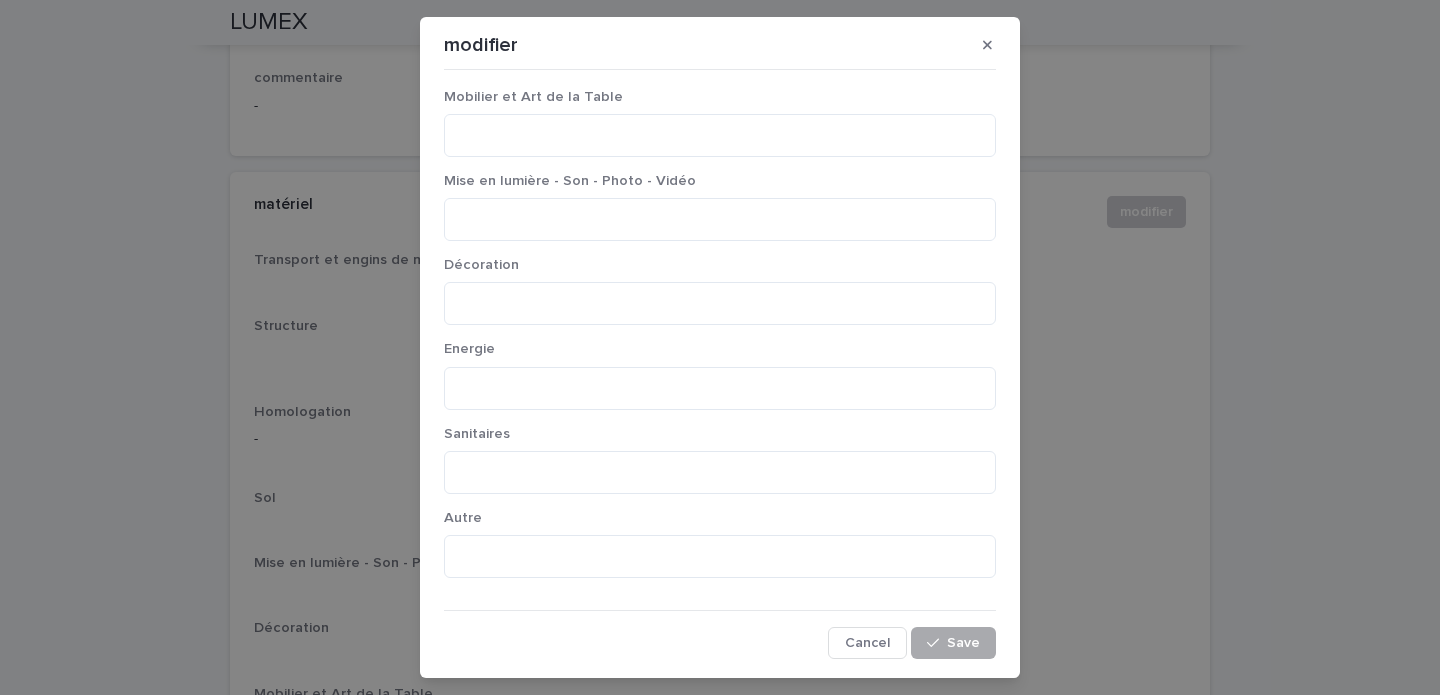type on "**********" 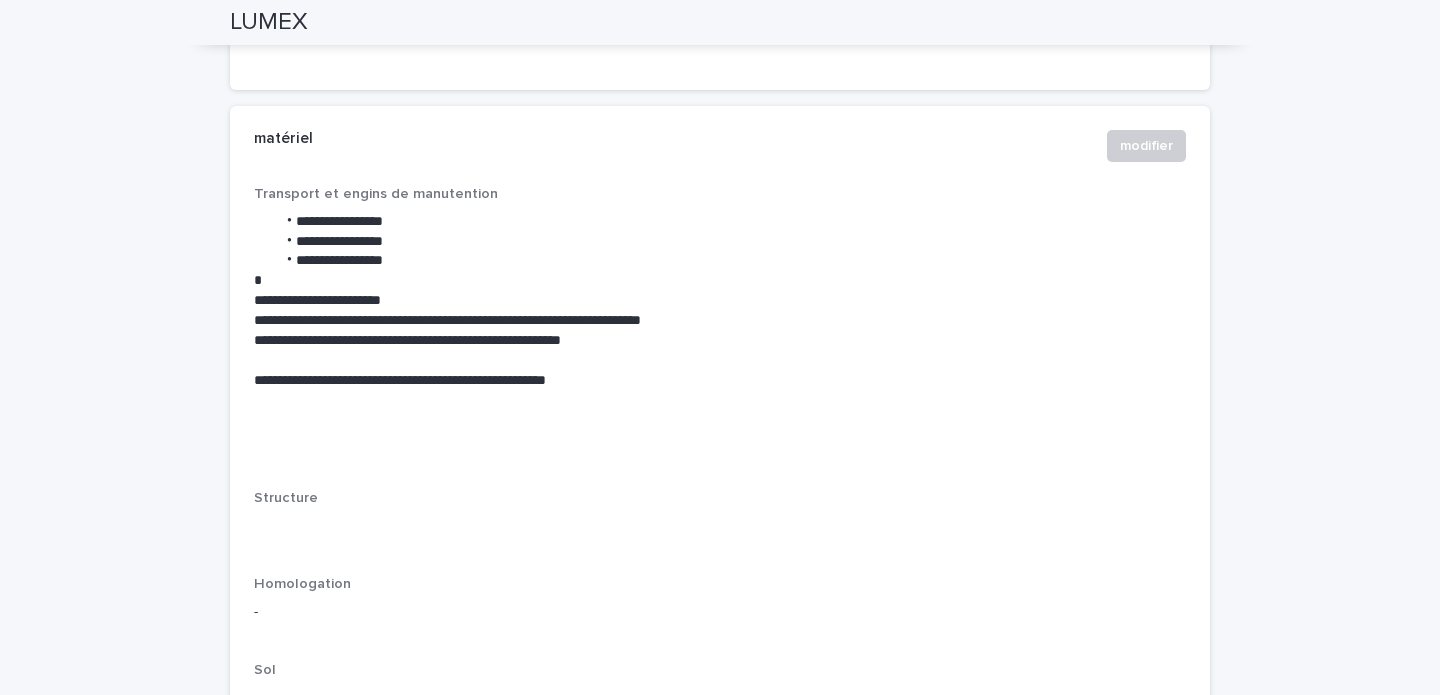 scroll, scrollTop: 2439, scrollLeft: 0, axis: vertical 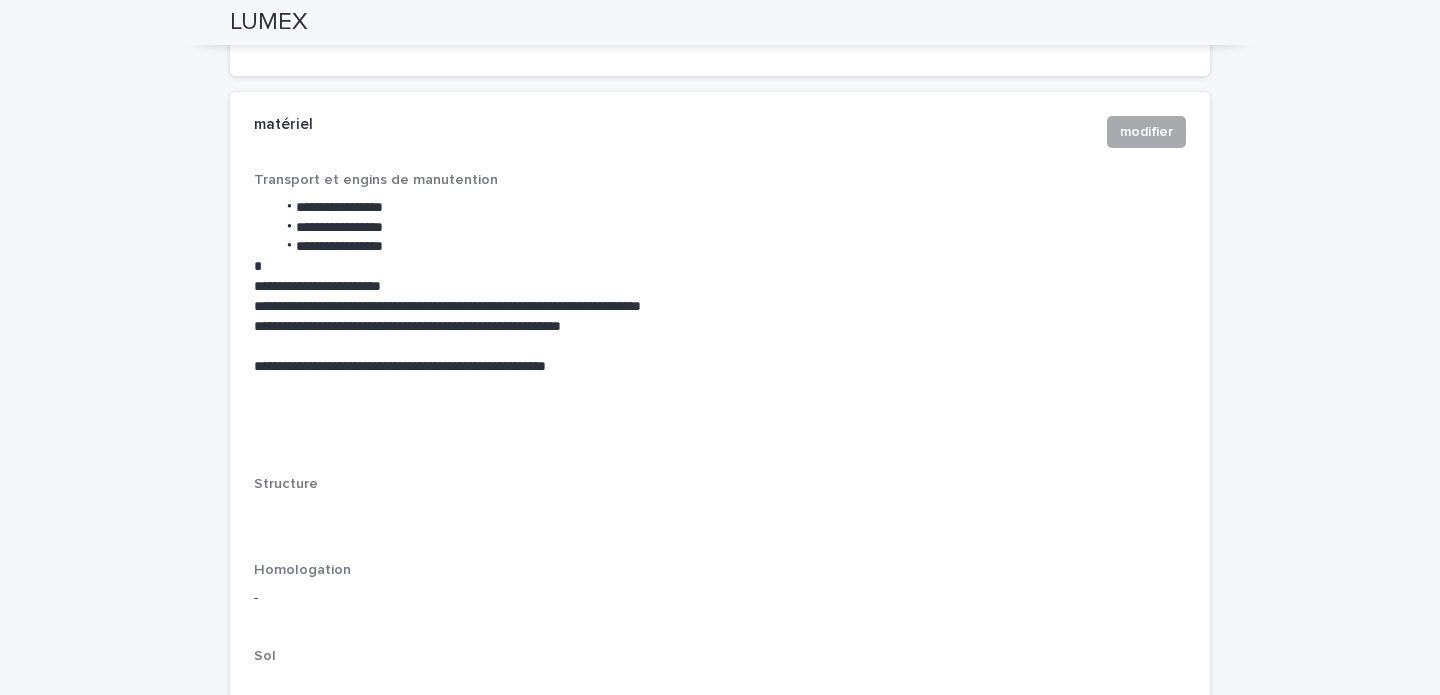 click on "modifier" at bounding box center (1146, 132) 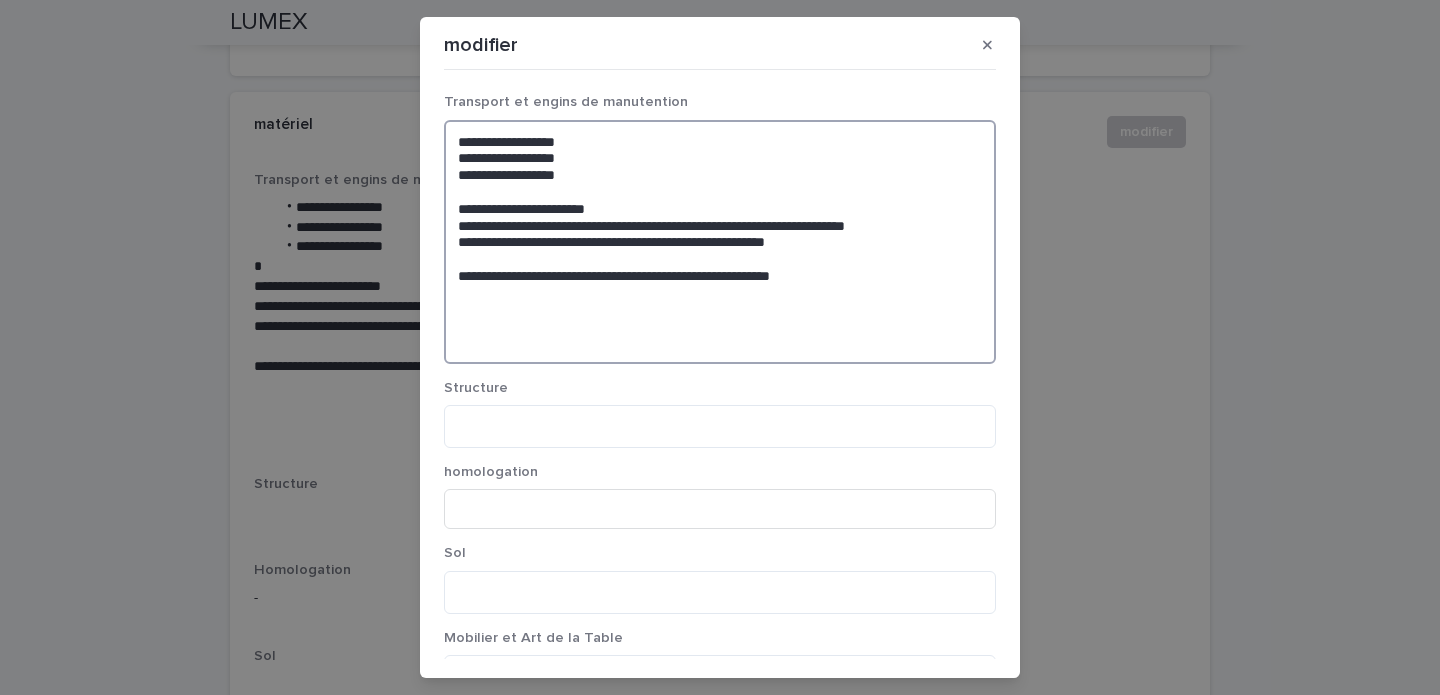 click on "**********" at bounding box center (720, 242) 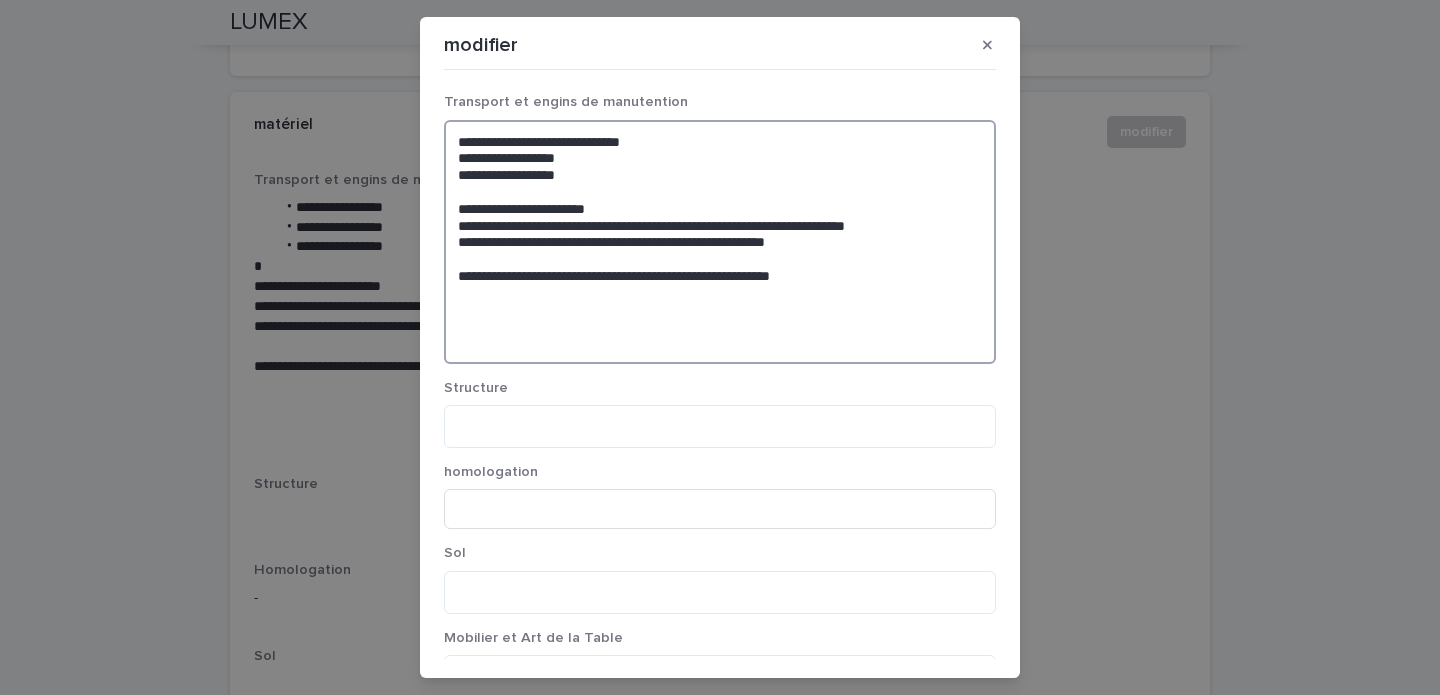 click on "**********" at bounding box center (720, 242) 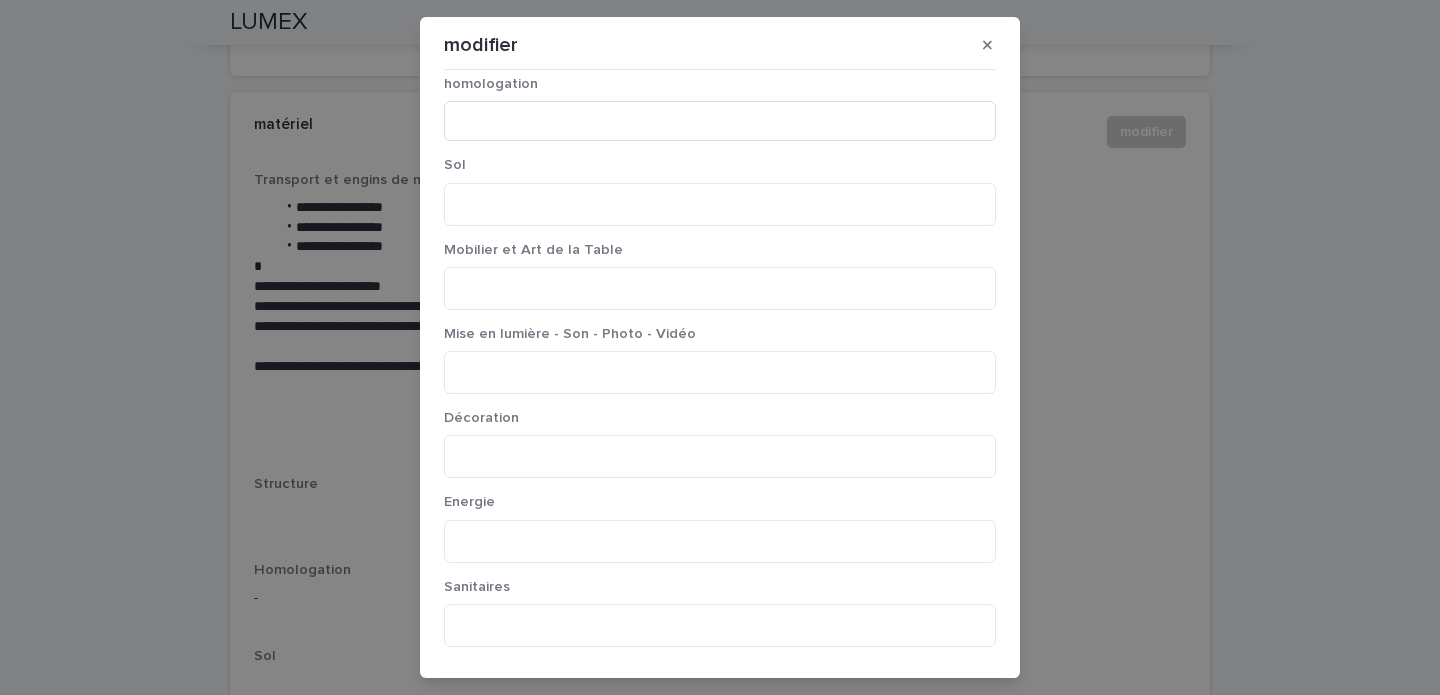 scroll, scrollTop: 541, scrollLeft: 0, axis: vertical 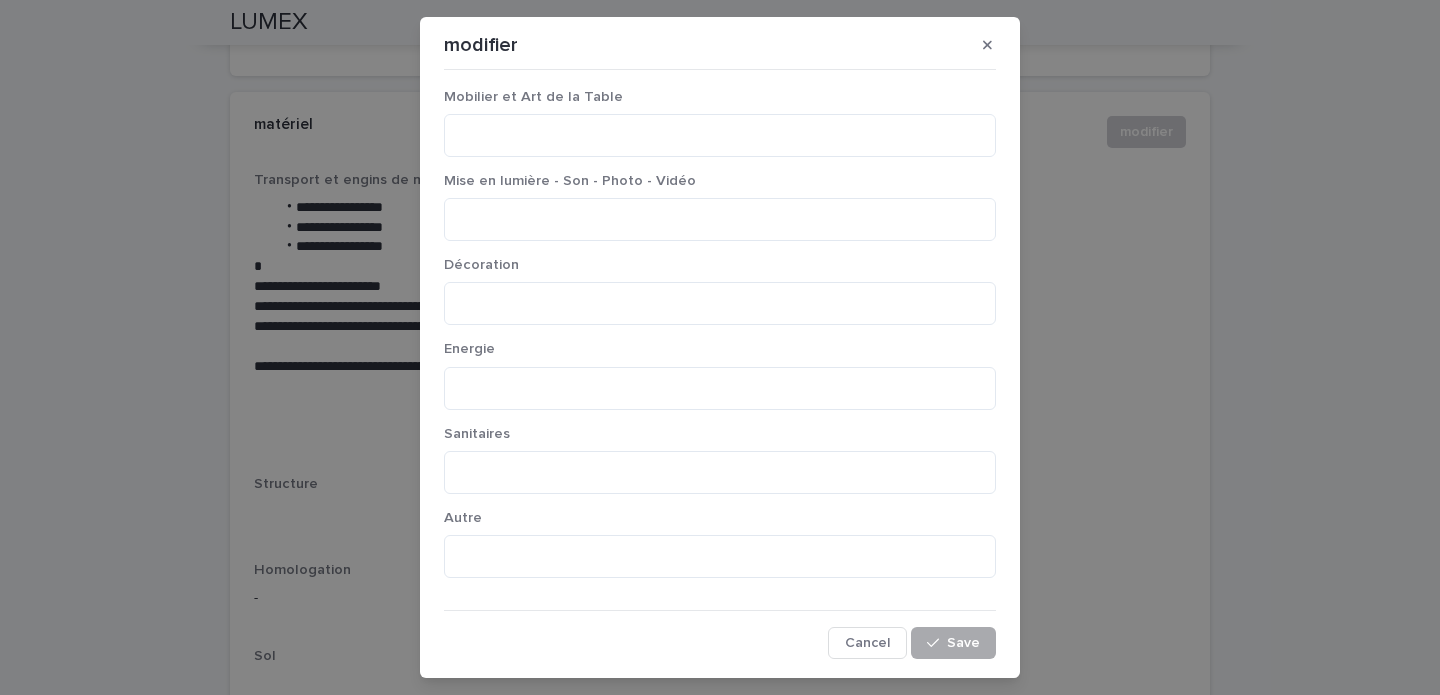 type on "**********" 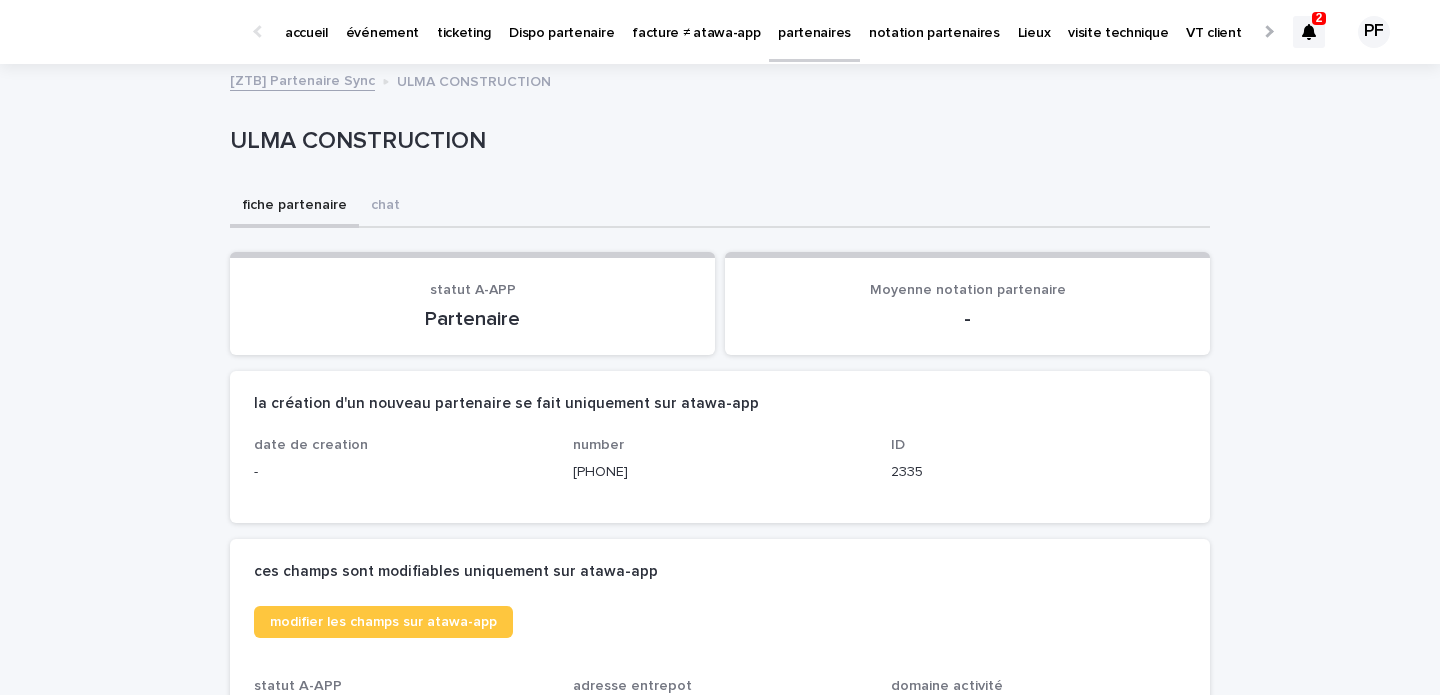 scroll, scrollTop: 0, scrollLeft: 0, axis: both 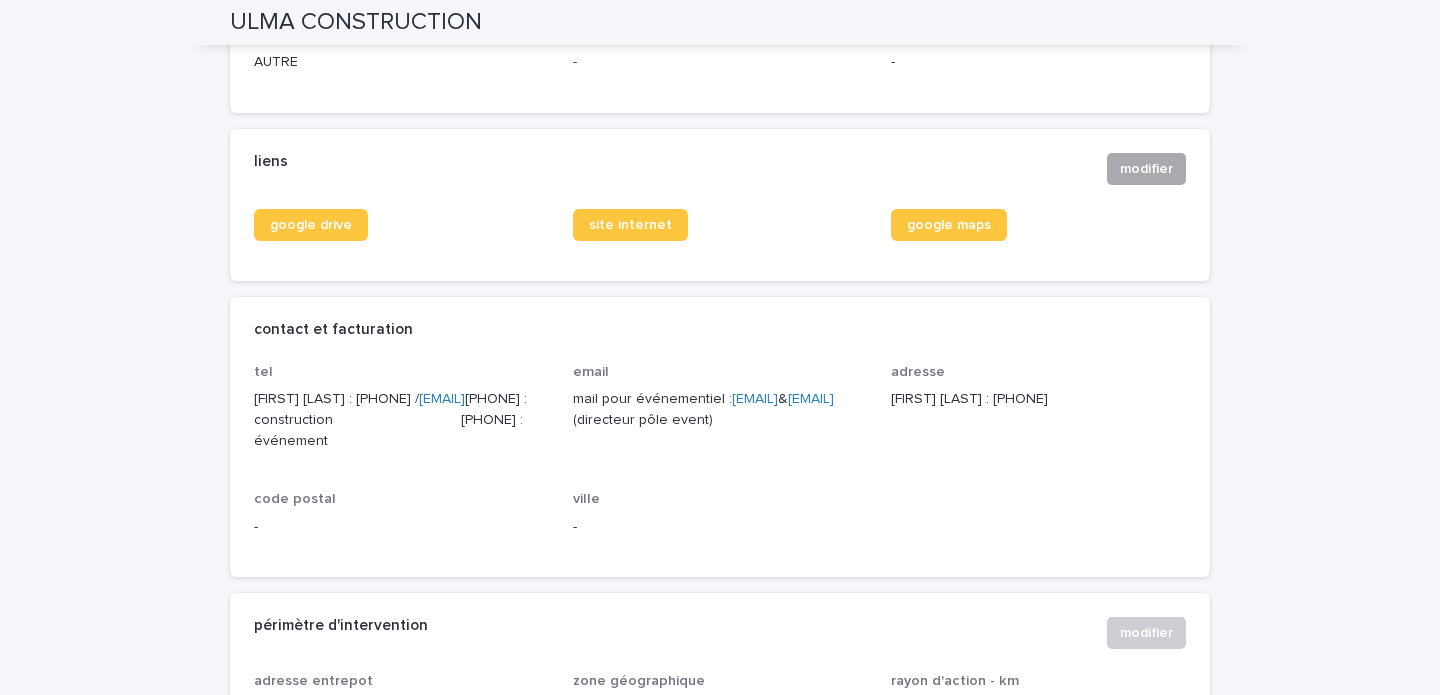 click on "modifier" at bounding box center (1146, 169) 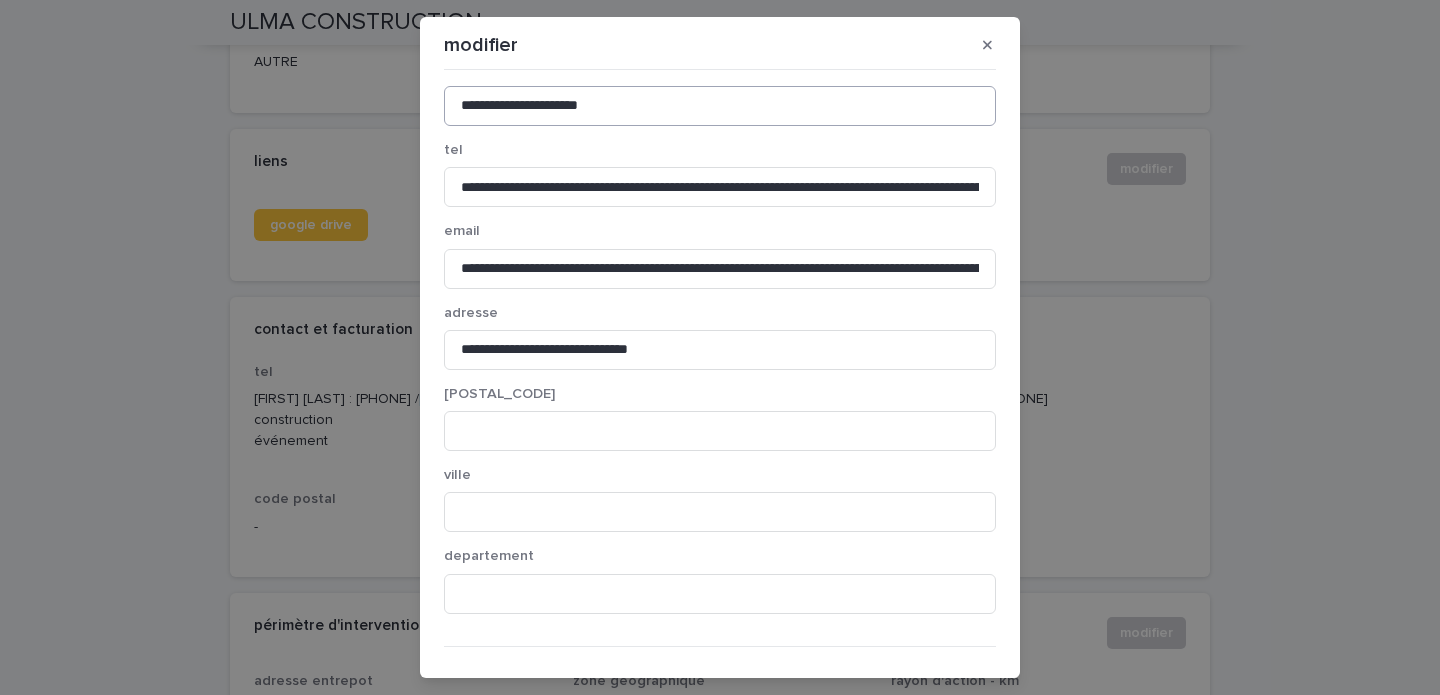 scroll, scrollTop: 129, scrollLeft: 0, axis: vertical 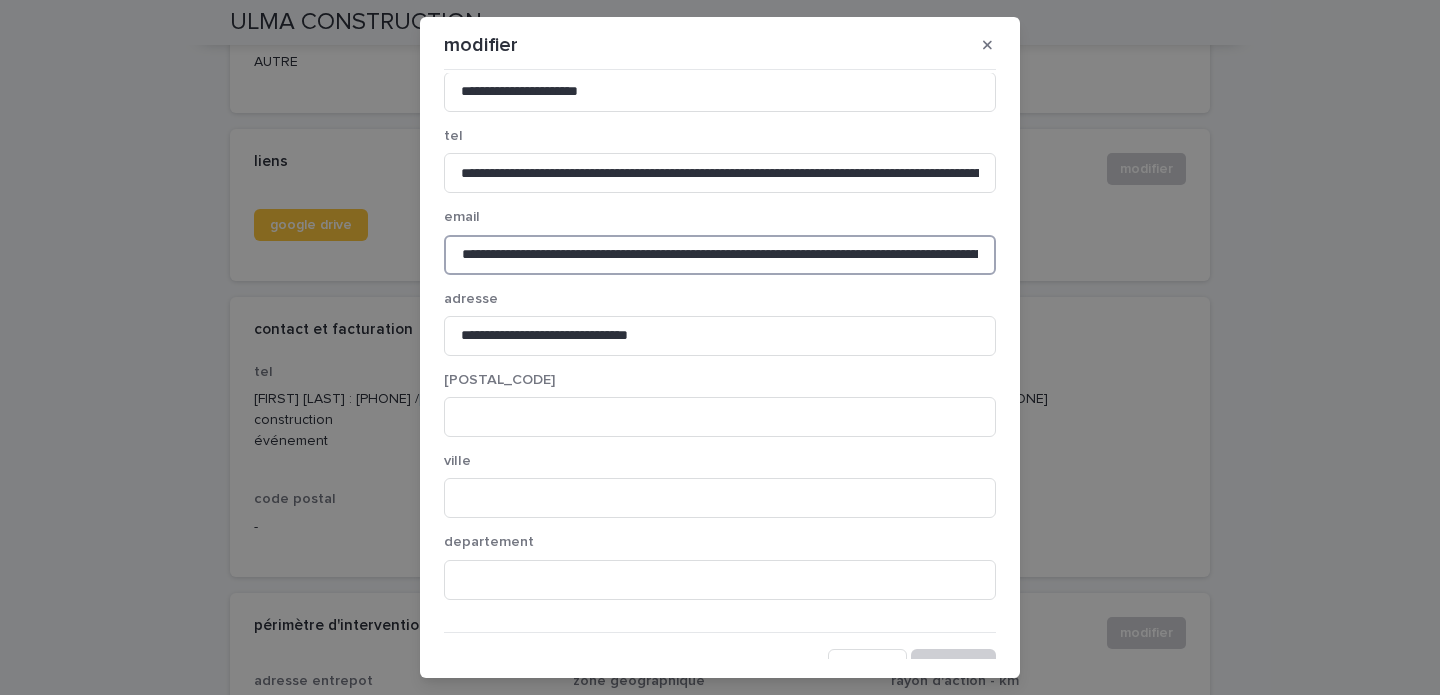 click on "**********" at bounding box center (720, 255) 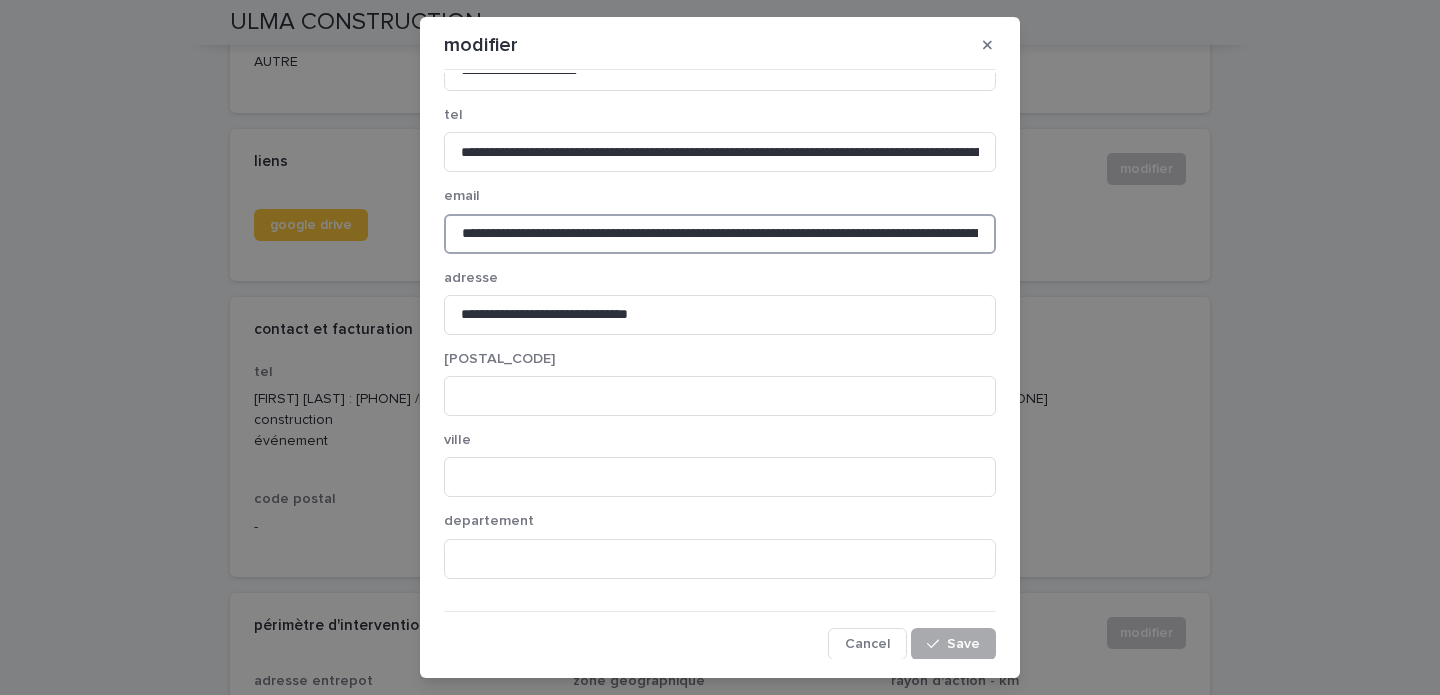 type on "**********" 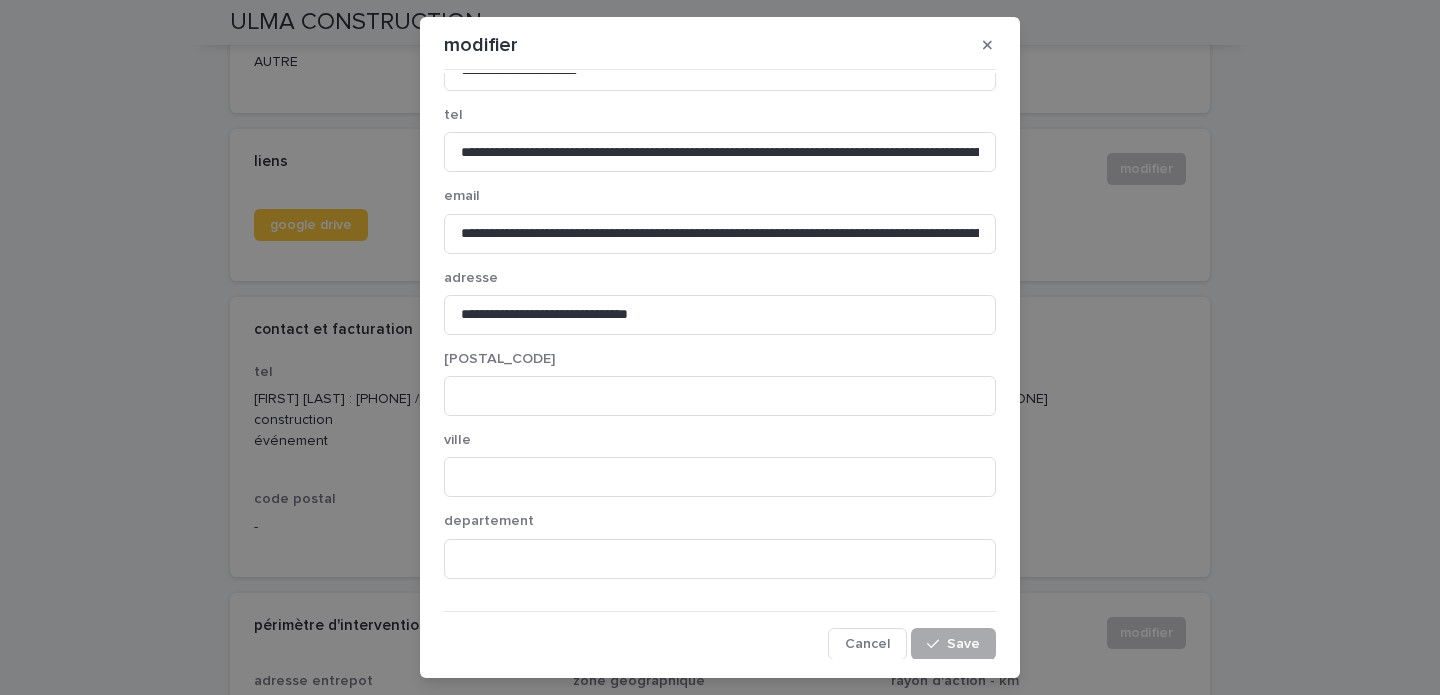 click on "Save" at bounding box center [963, 644] 